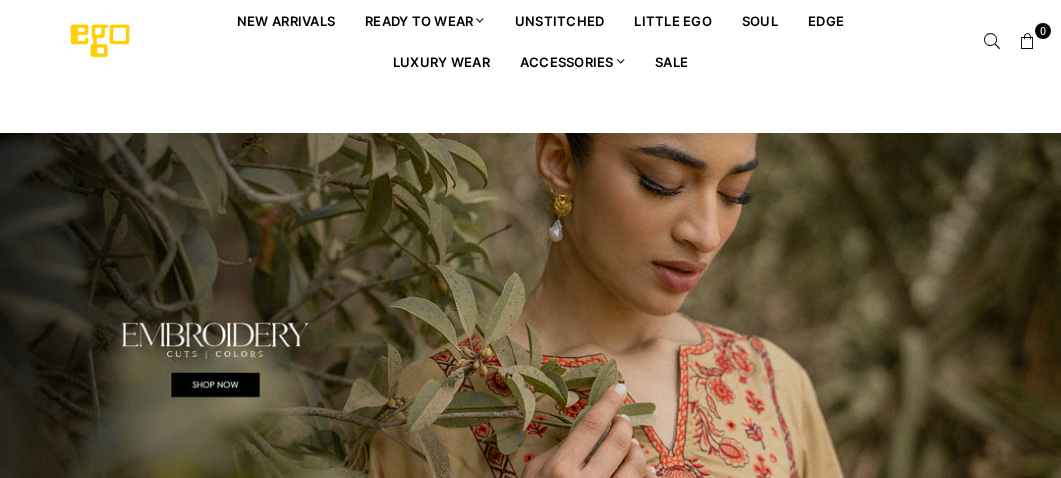 scroll, scrollTop: 0, scrollLeft: 0, axis: both 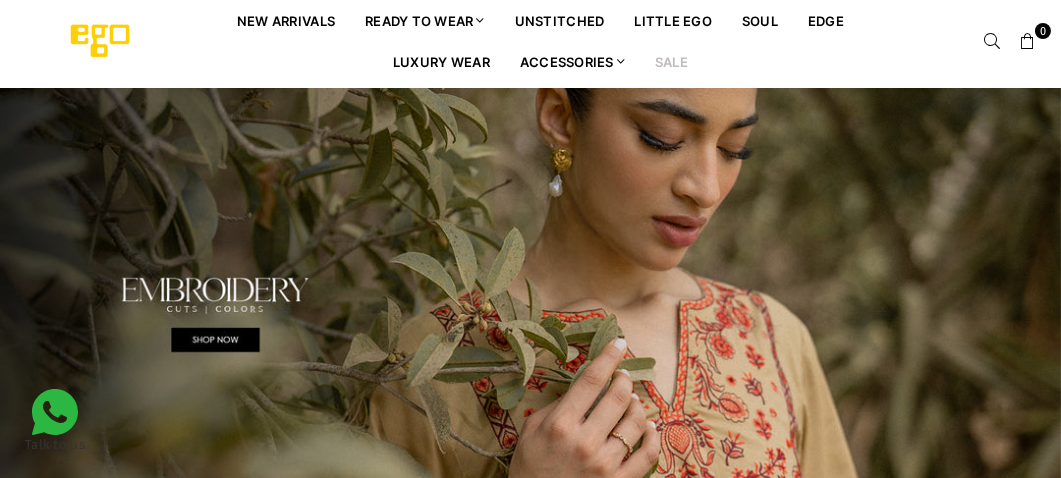 click on "Sale" at bounding box center [671, 61] 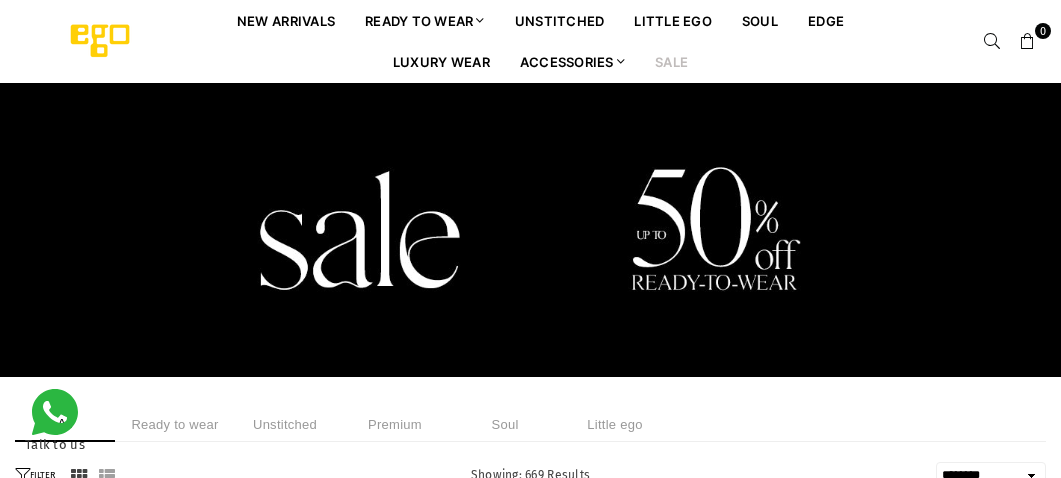 select on "******" 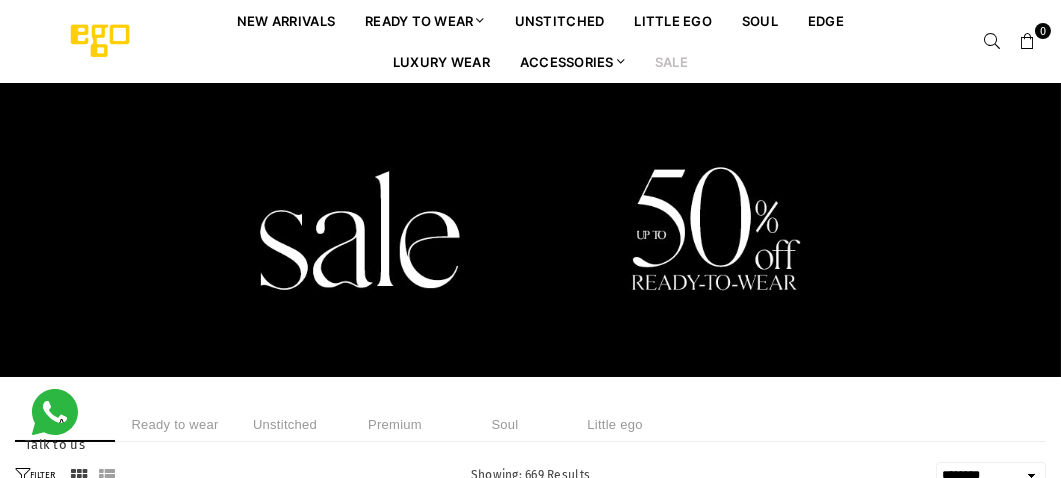 scroll, scrollTop: 0, scrollLeft: 0, axis: both 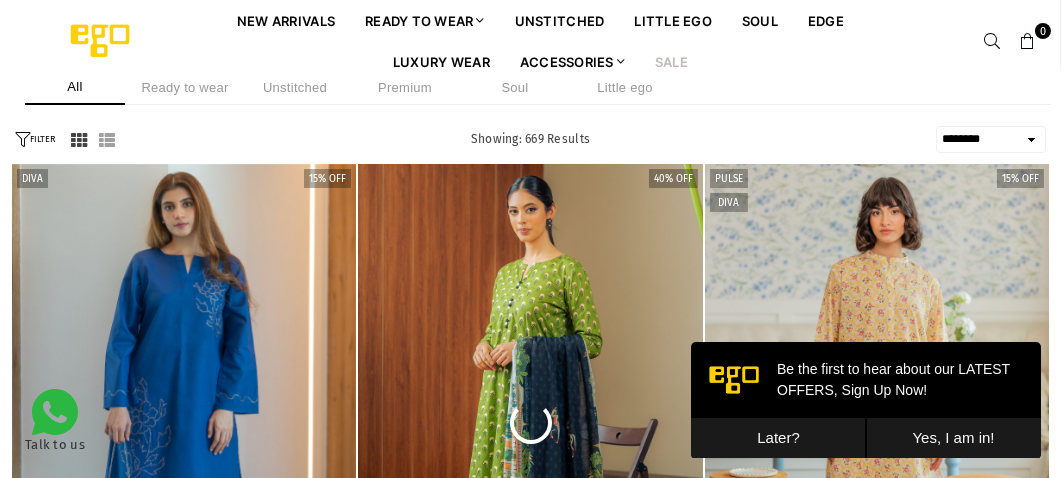 click on "Ready to wear" at bounding box center [185, 87] 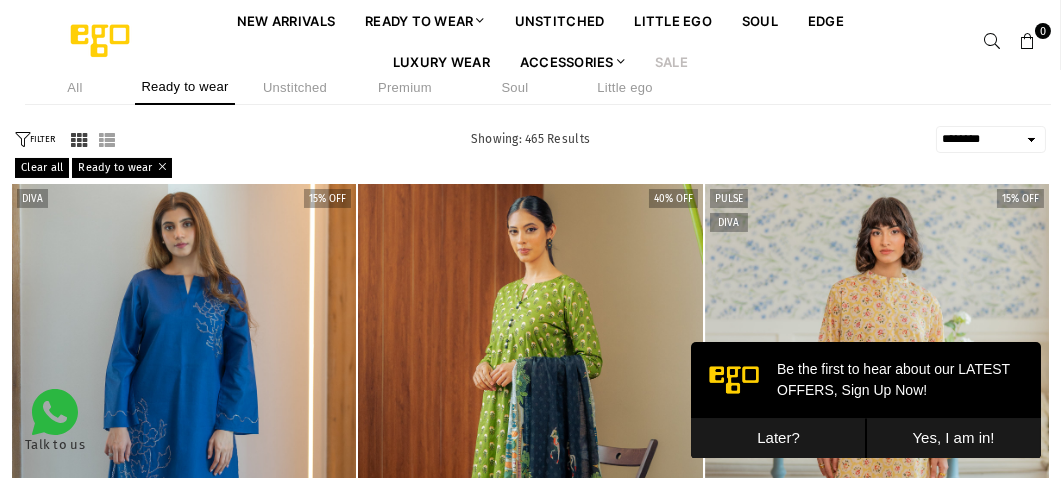click on "Later?" at bounding box center (777, 437) 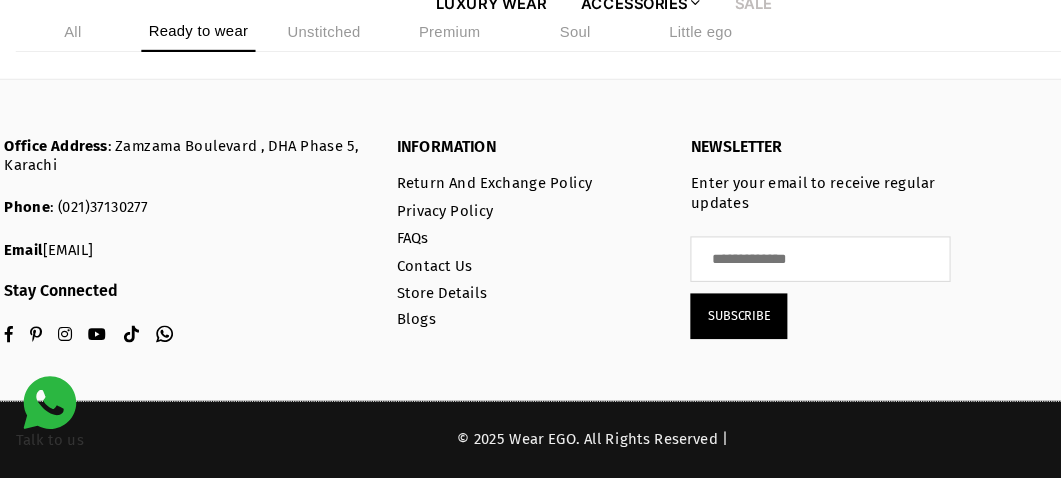 scroll, scrollTop: 3263, scrollLeft: 0, axis: vertical 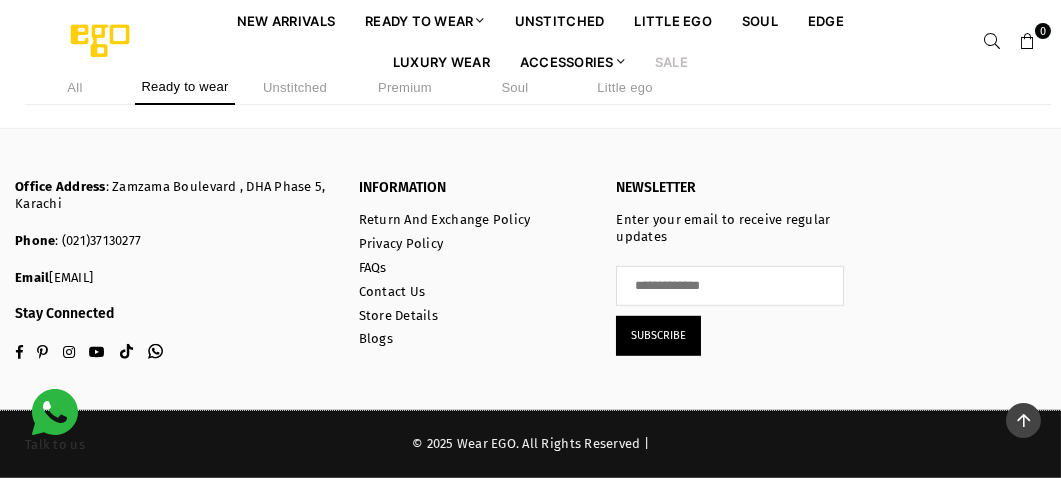 click on "All Ready to wear Unstitched Premium Soul Little ego" at bounding box center [530, 87] 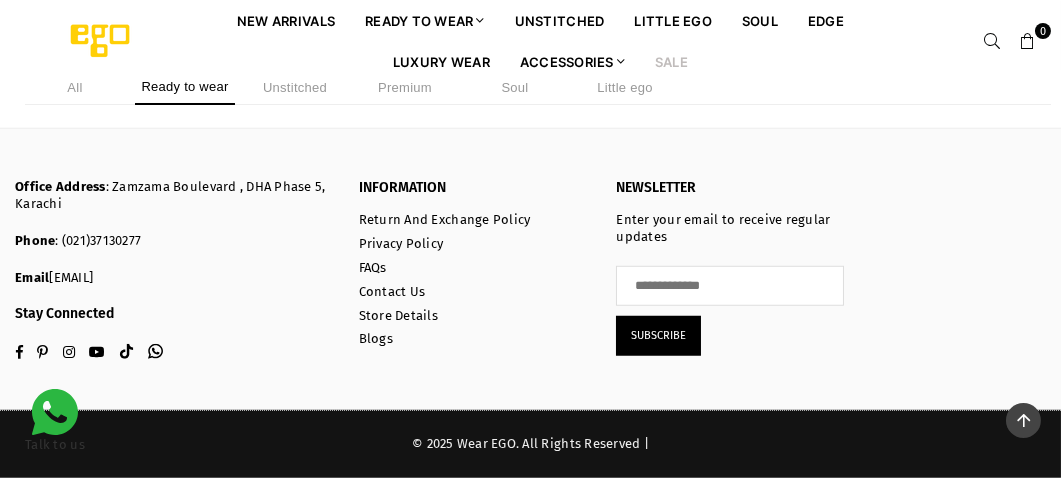 scroll, scrollTop: 8434, scrollLeft: 0, axis: vertical 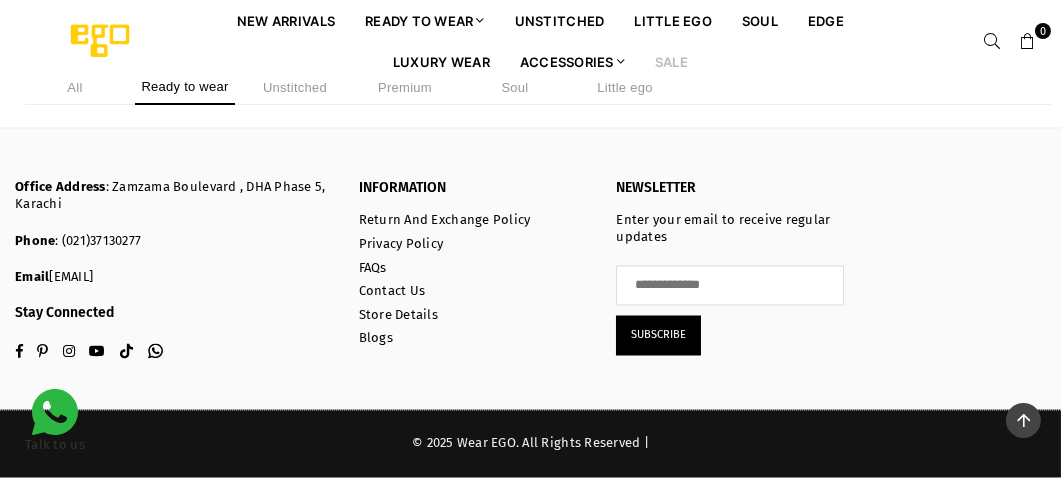 click on "Unstitched" at bounding box center (295, 87) 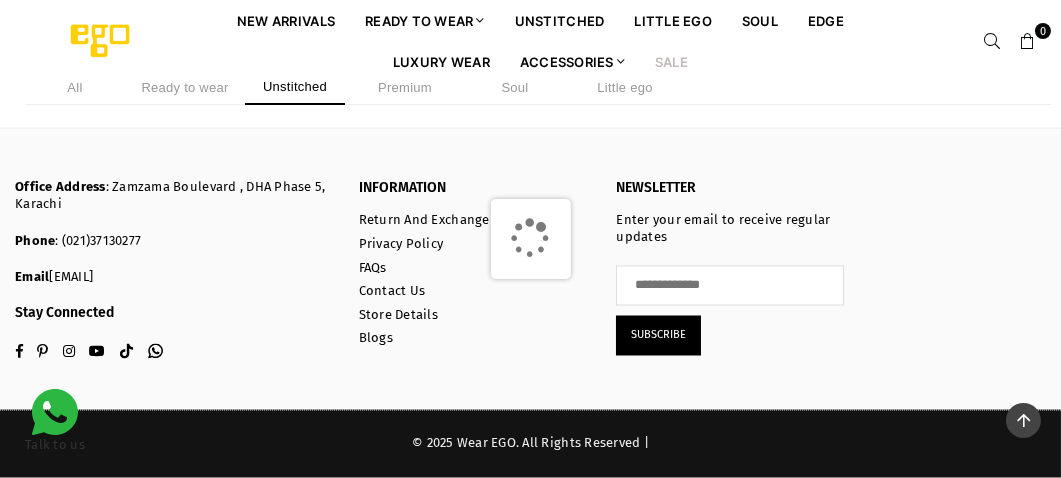 click on "Sale" at bounding box center (671, 61) 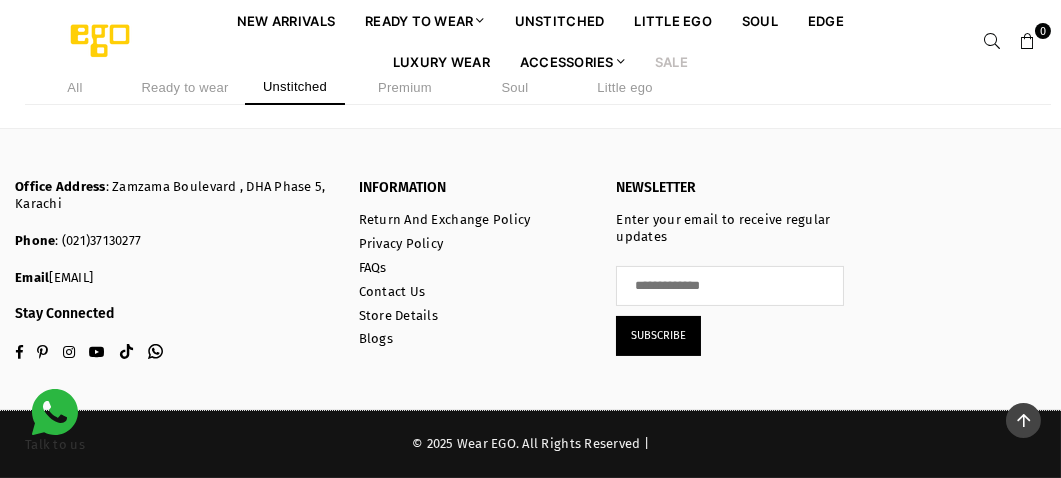 scroll, scrollTop: 1221, scrollLeft: 0, axis: vertical 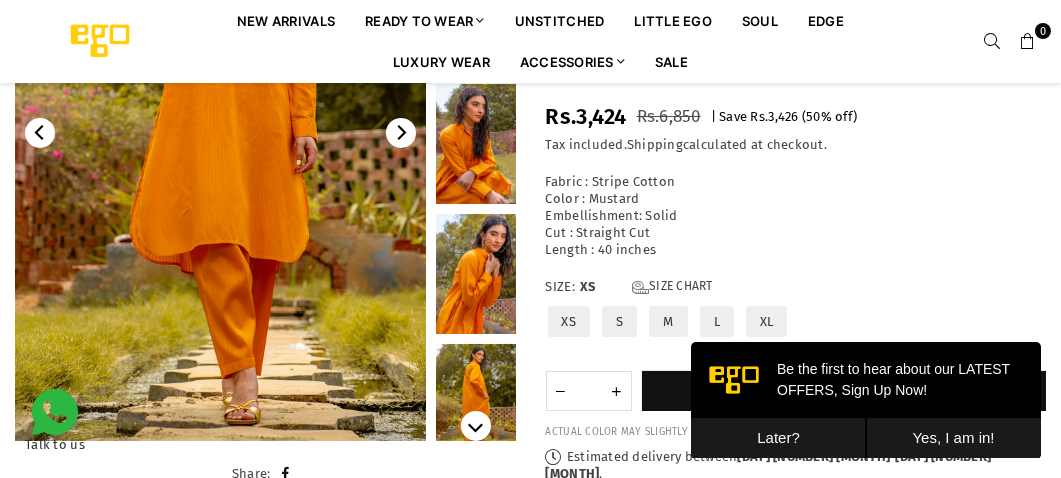 click on "Later?" at bounding box center (777, 437) 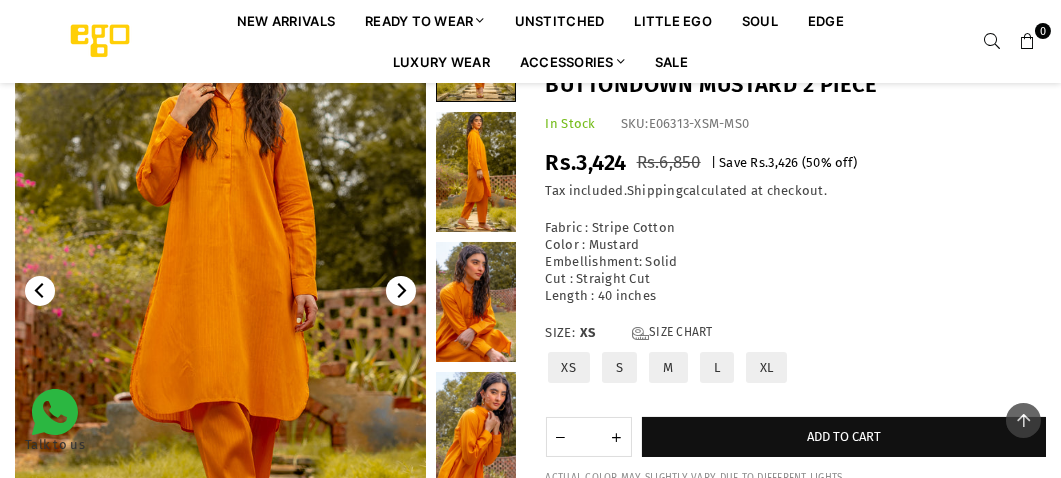 scroll, scrollTop: 161, scrollLeft: 0, axis: vertical 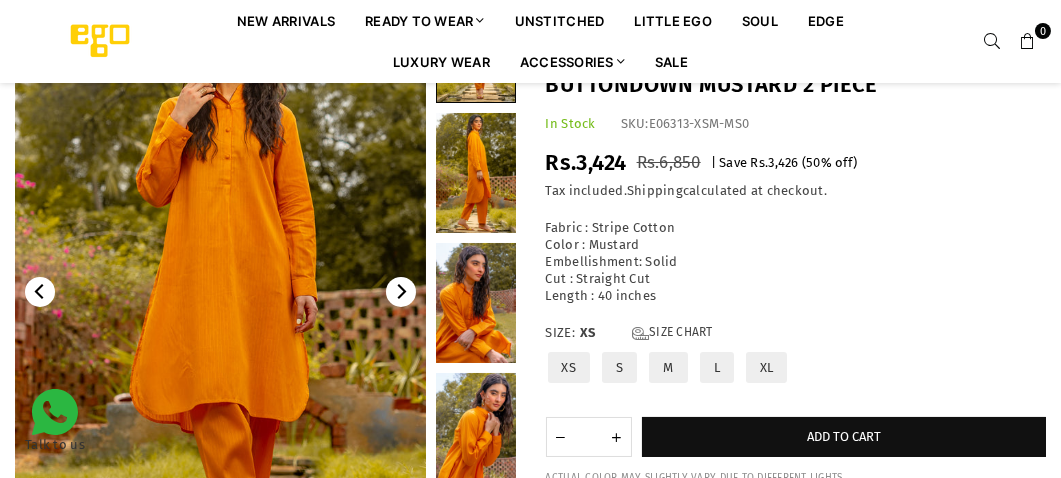 click on "L" at bounding box center (717, 367) 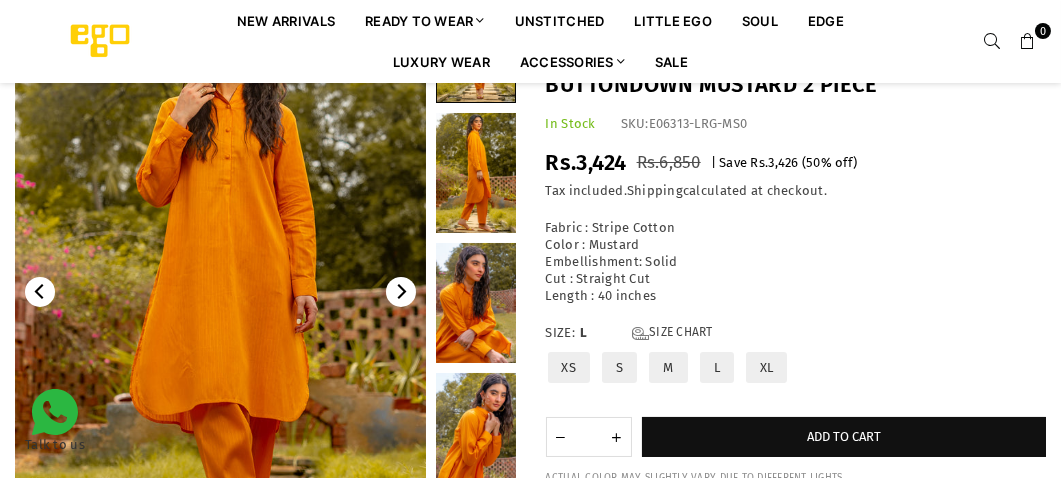 click at bounding box center (476, 173) 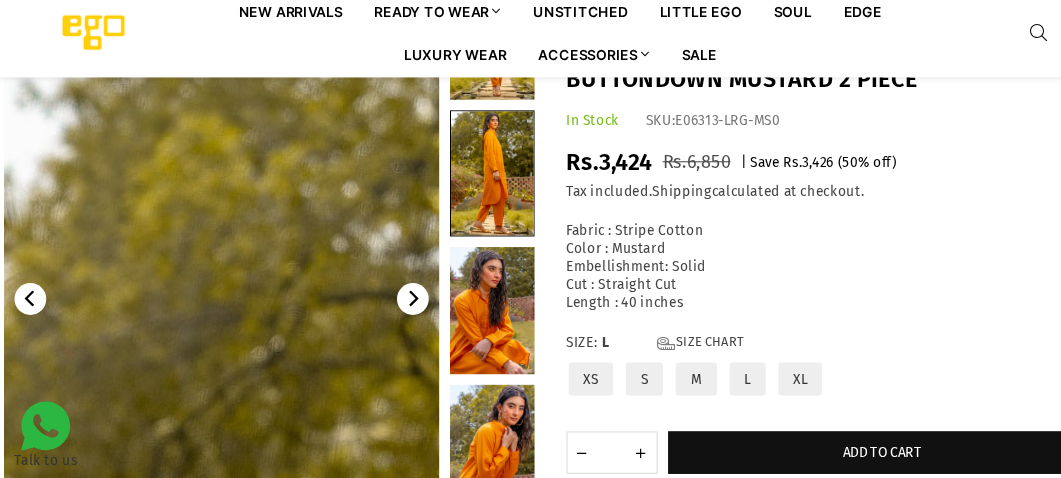 scroll, scrollTop: 161, scrollLeft: 0, axis: vertical 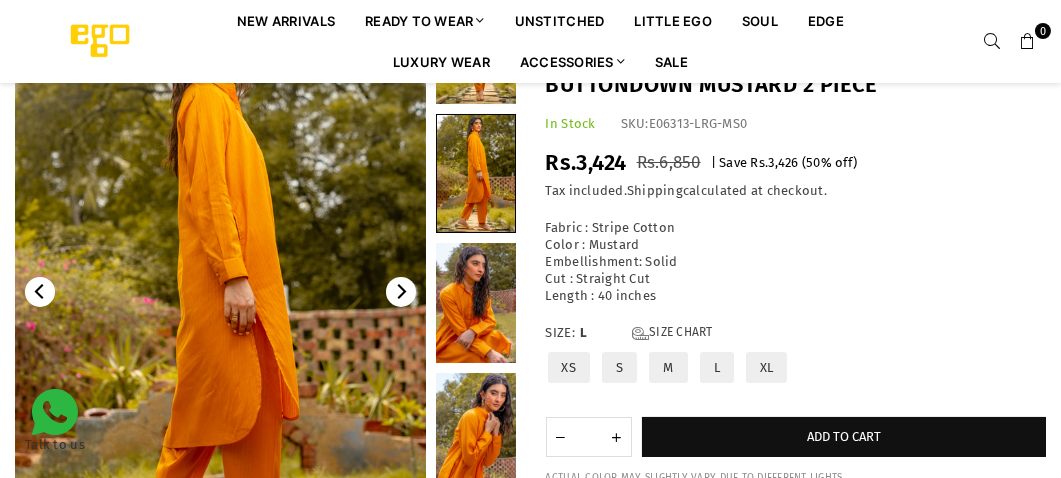 click at bounding box center [476, 303] 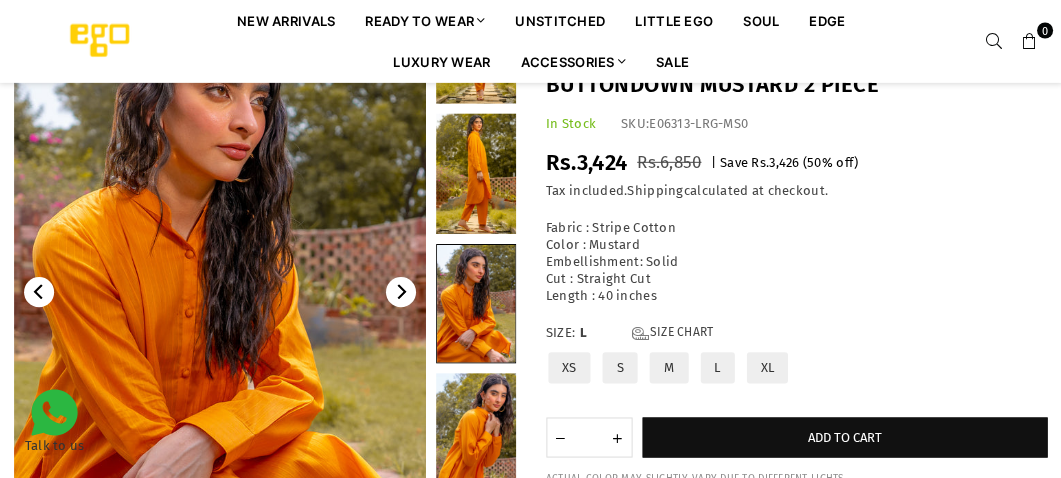 scroll, scrollTop: 161, scrollLeft: 0, axis: vertical 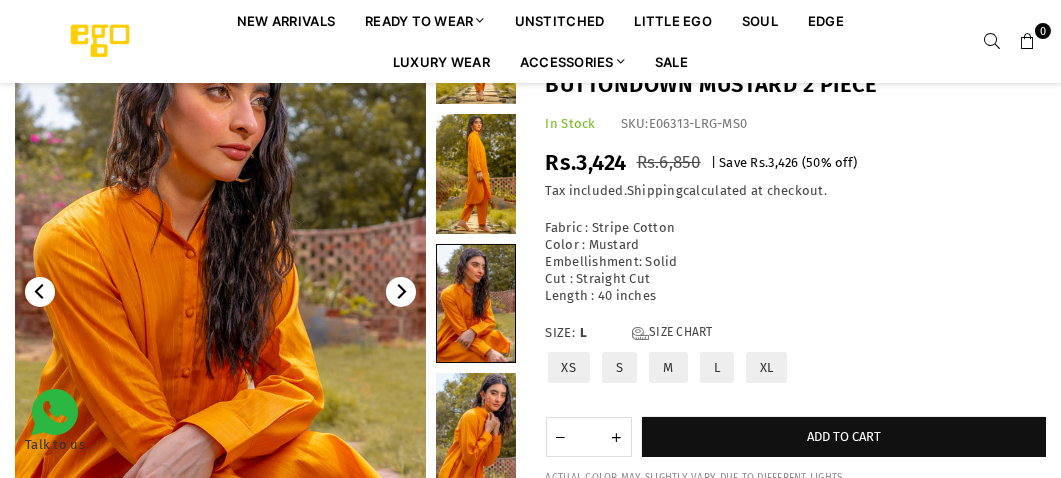 click at bounding box center [476, 174] 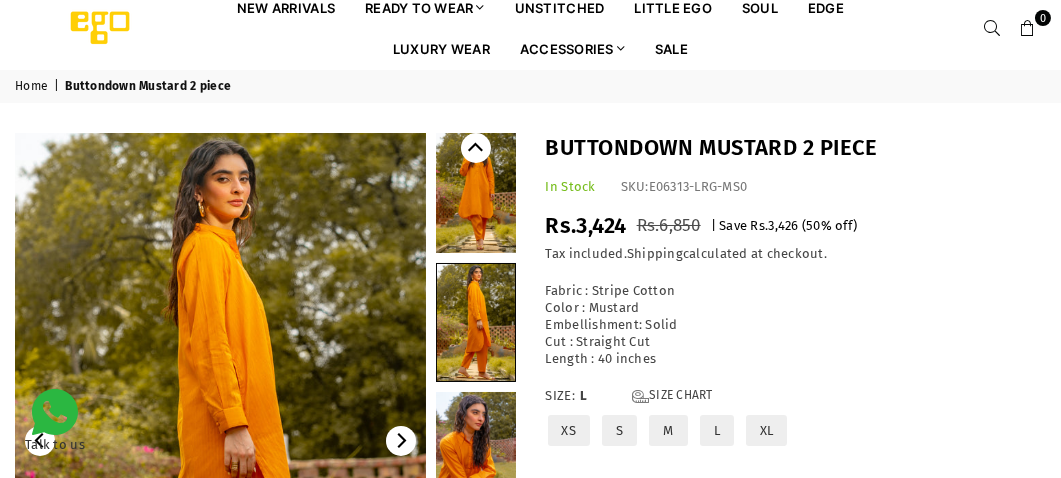 scroll, scrollTop: 2, scrollLeft: 0, axis: vertical 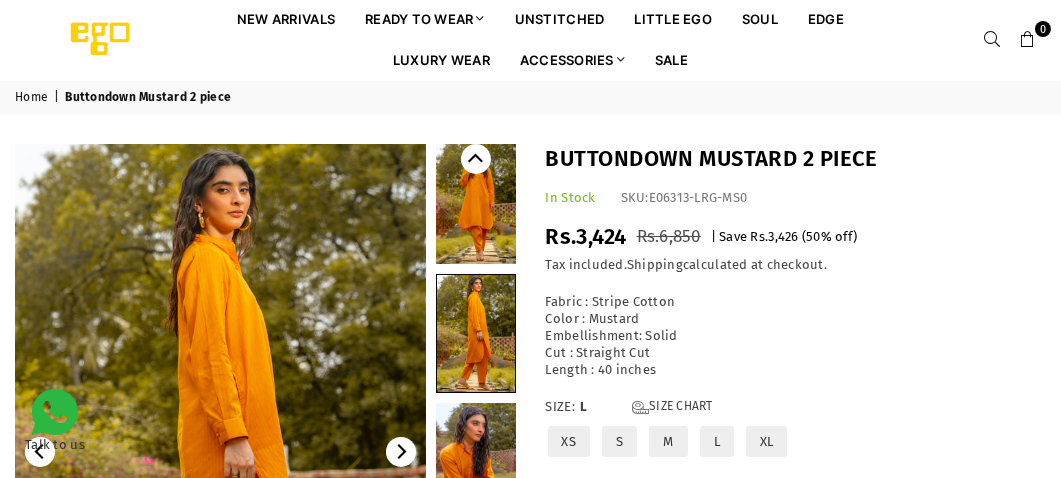 click at bounding box center [476, 159] 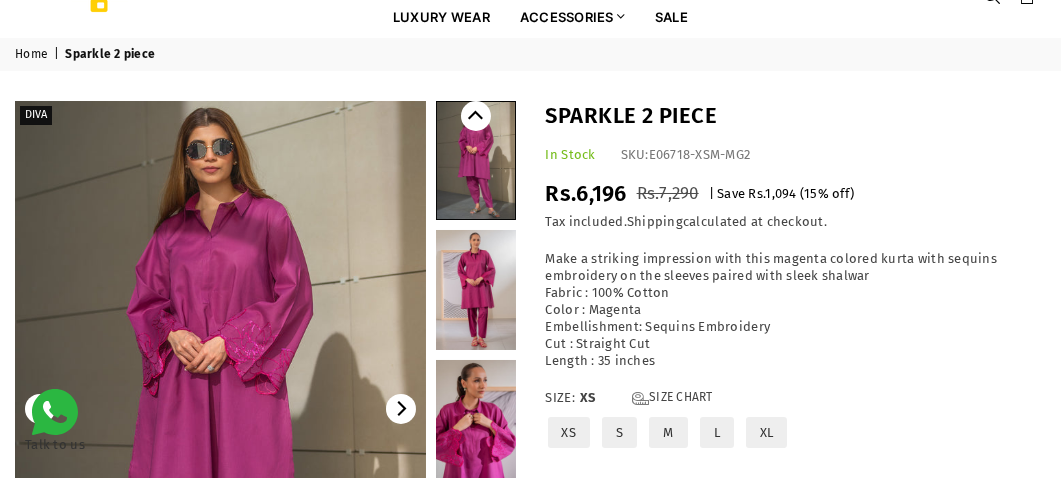 scroll, scrollTop: 0, scrollLeft: 0, axis: both 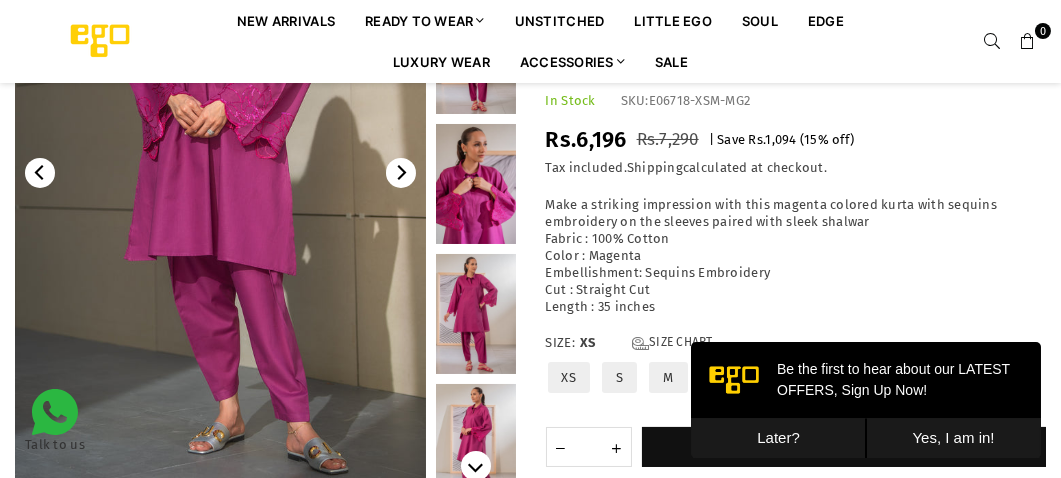 click on "Later?" at bounding box center (777, 437) 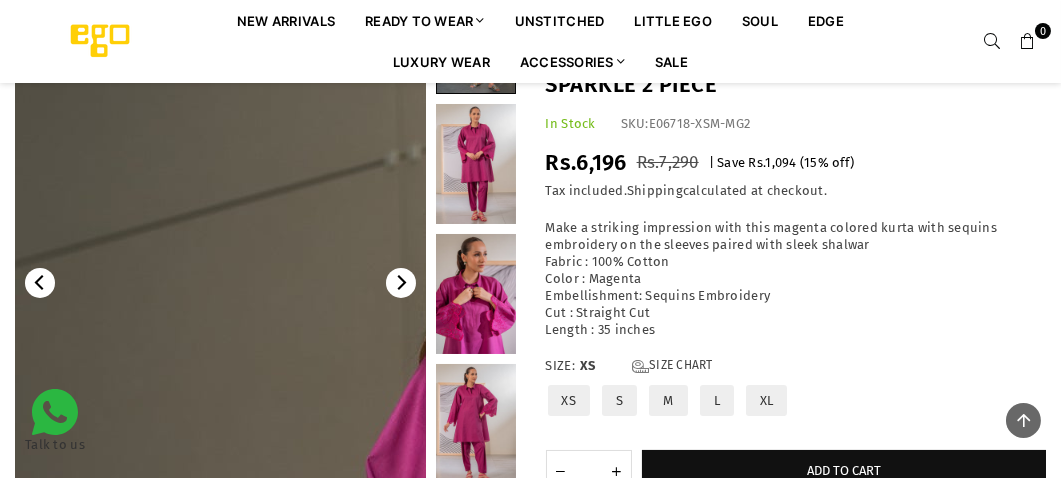 scroll, scrollTop: 161, scrollLeft: 0, axis: vertical 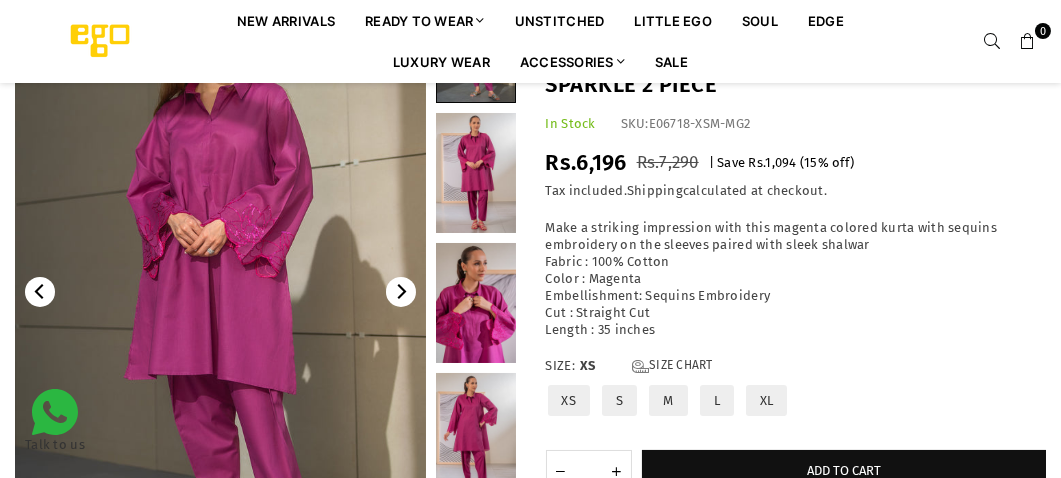 click on "L" at bounding box center [717, 401] 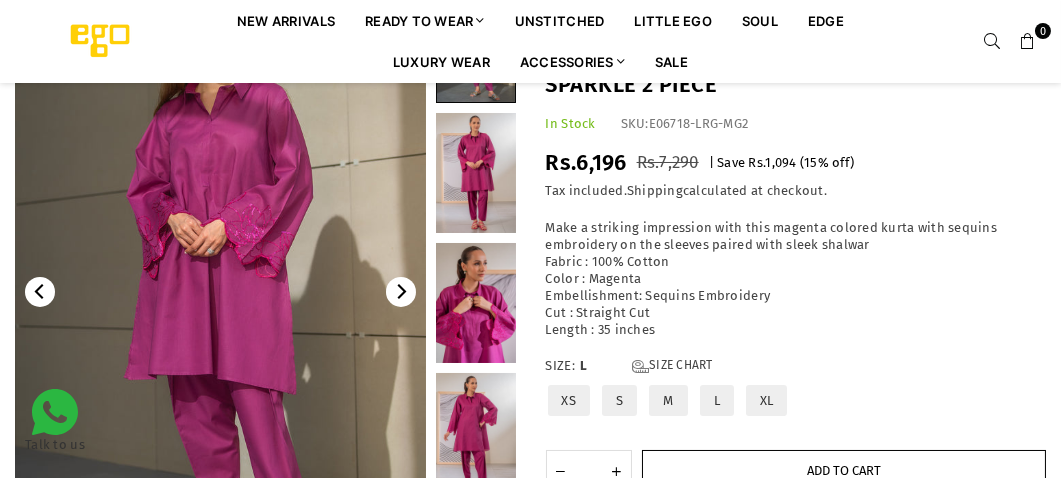 click on "Add to cart" at bounding box center [844, 471] 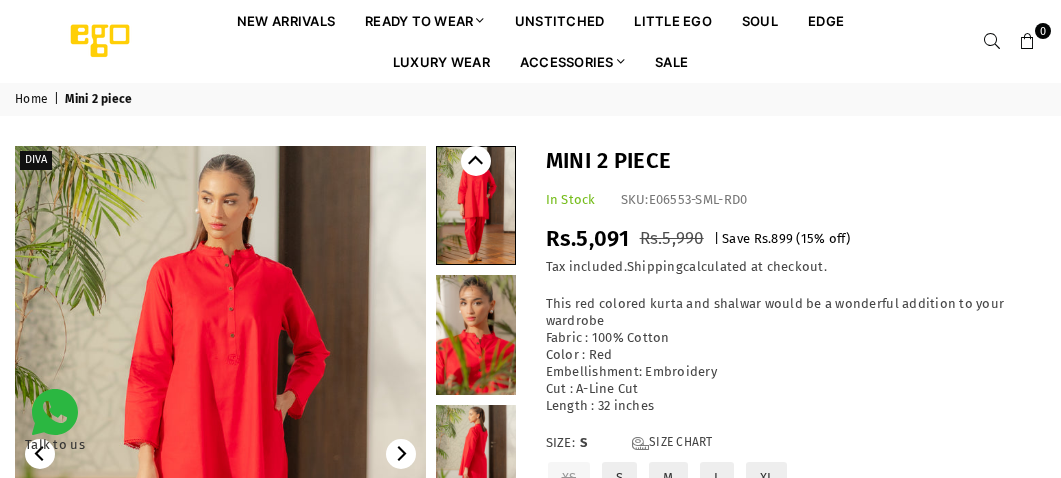 scroll, scrollTop: 79, scrollLeft: 0, axis: vertical 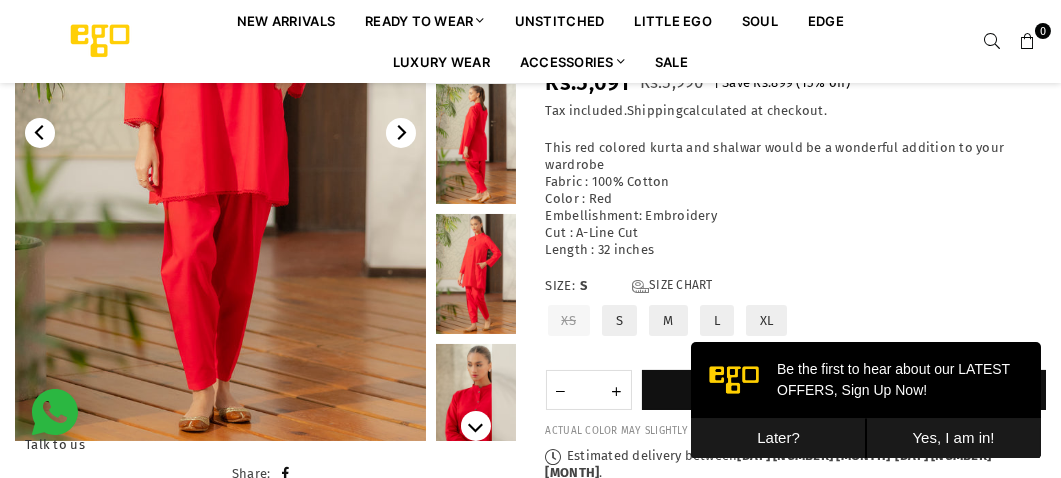 click on "L" at bounding box center [717, 321] 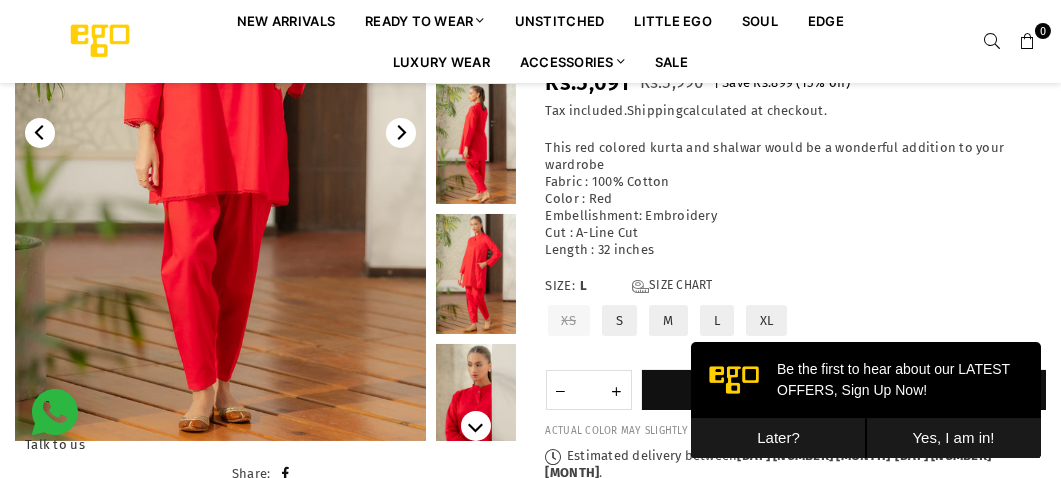 click on "This red colored kurta and shalwar would be a wonderful addition to your wardrobe Fabric : 100% Cotton Color : Red Embellishment: Embroidery  Cut : A-Line Cut Length : 32 inches" at bounding box center (796, 200) 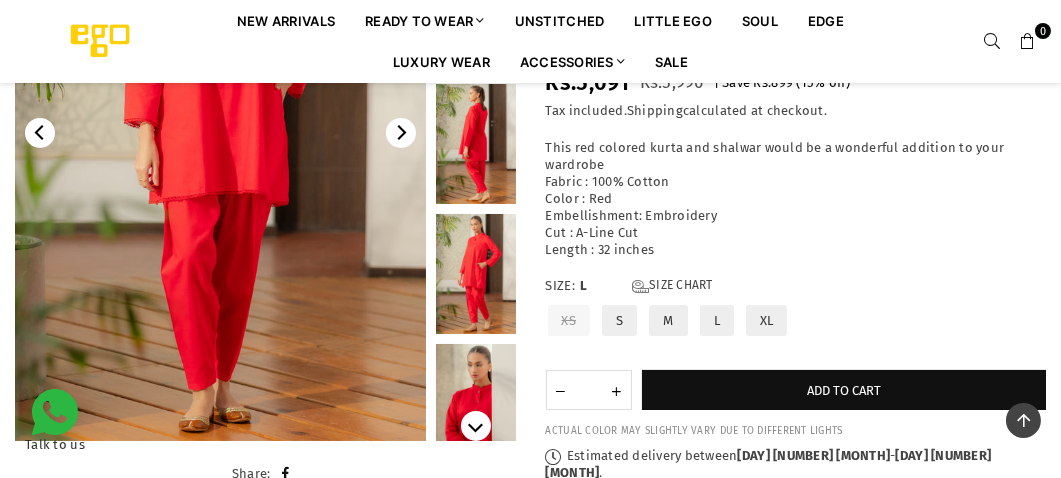 click at bounding box center [476, 144] 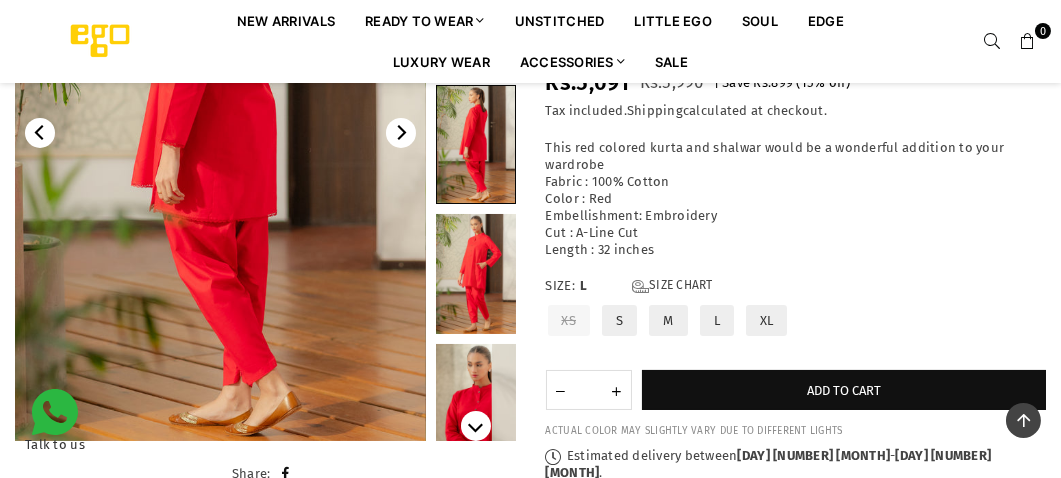 click at bounding box center [476, 404] 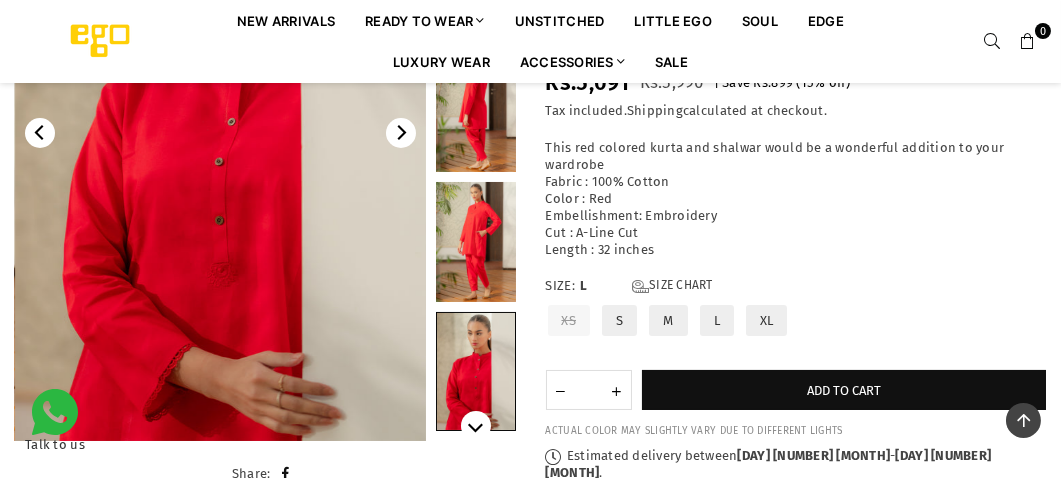 scroll, scrollTop: 0, scrollLeft: 0, axis: both 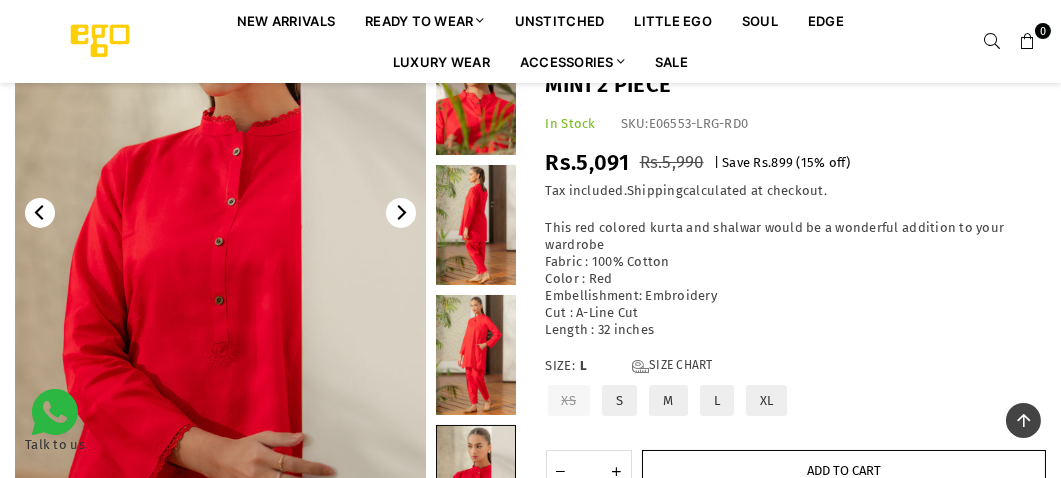 click on "Add to cart" at bounding box center (844, 471) 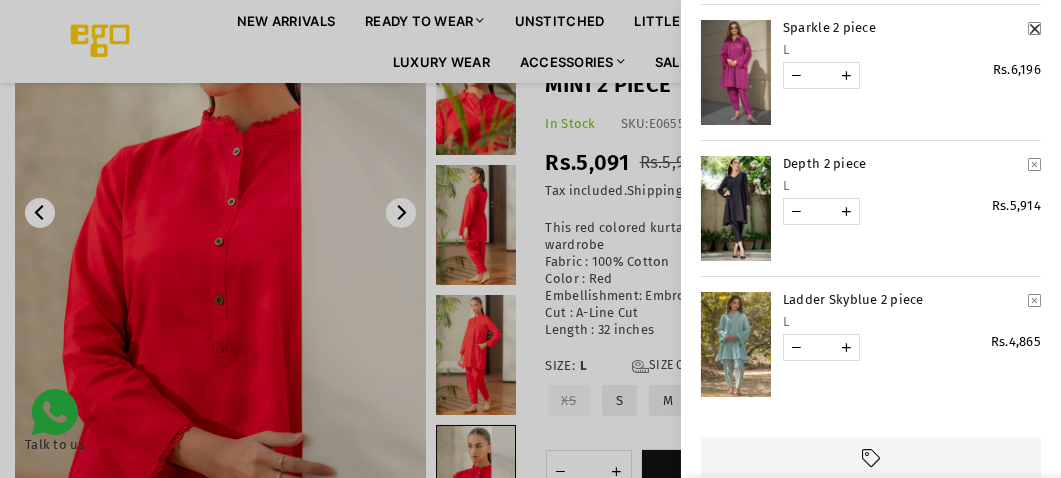 scroll, scrollTop: 385, scrollLeft: 0, axis: vertical 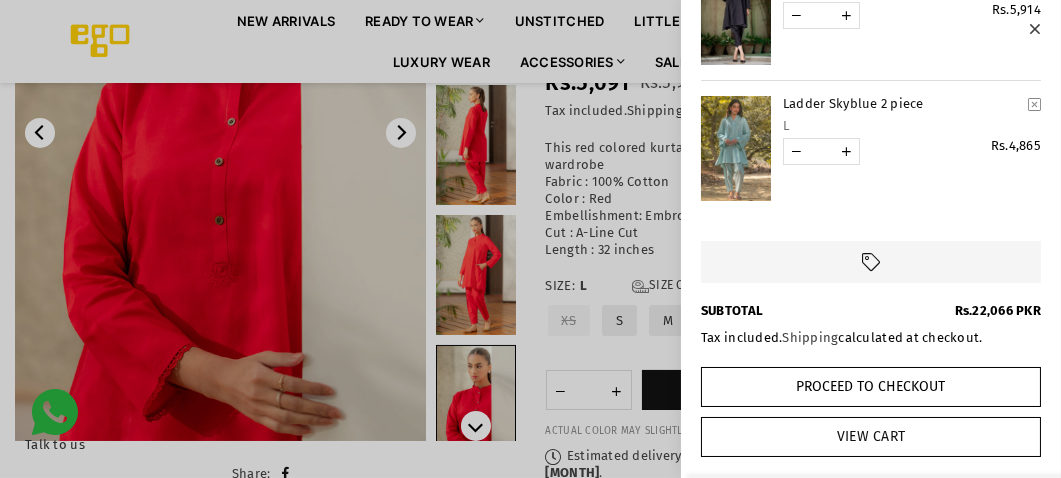 click on "View Cart" at bounding box center [871, 437] 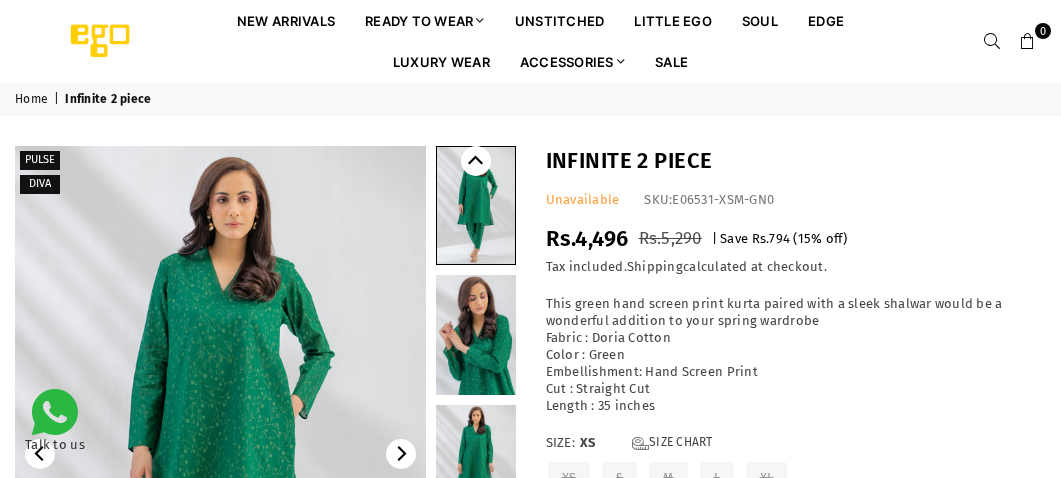 scroll, scrollTop: 0, scrollLeft: 0, axis: both 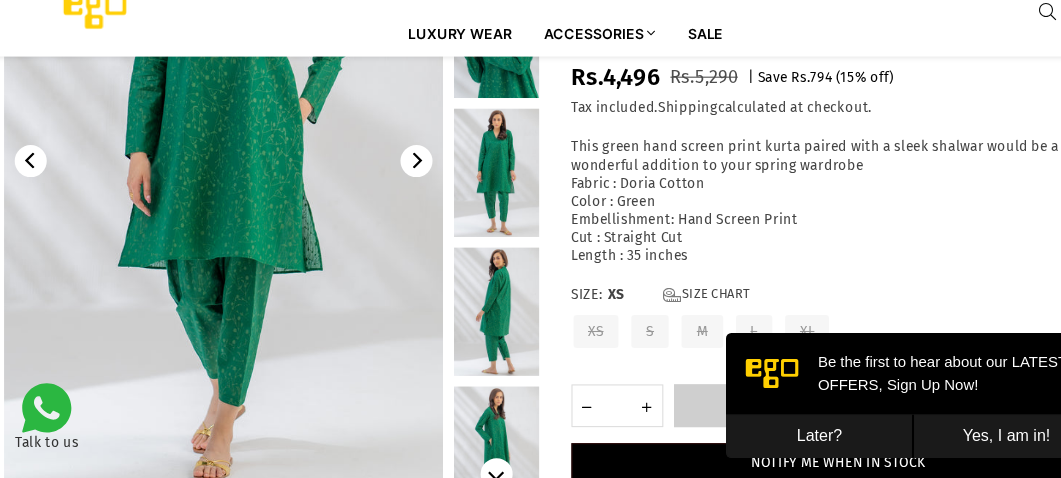click on "Later?" at bounding box center [813, 429] 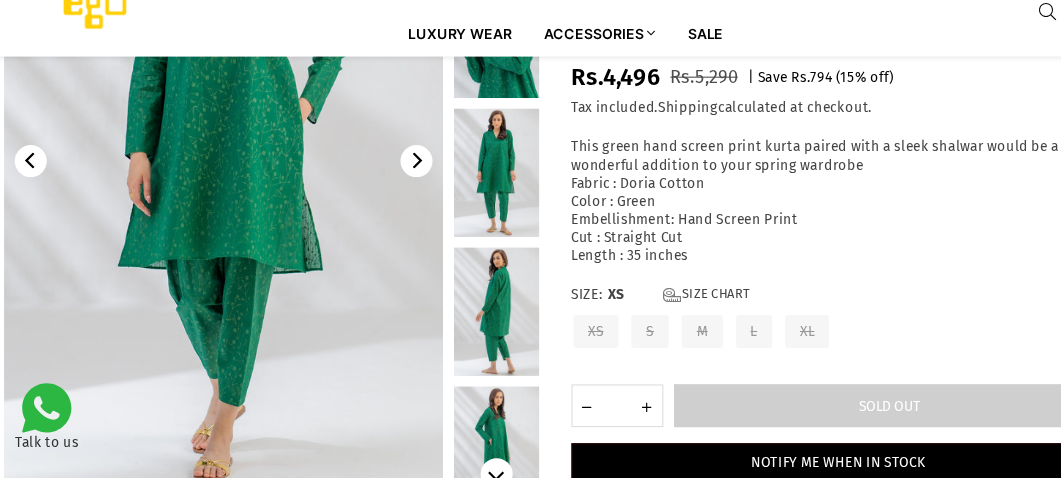 scroll, scrollTop: 312, scrollLeft: 0, axis: vertical 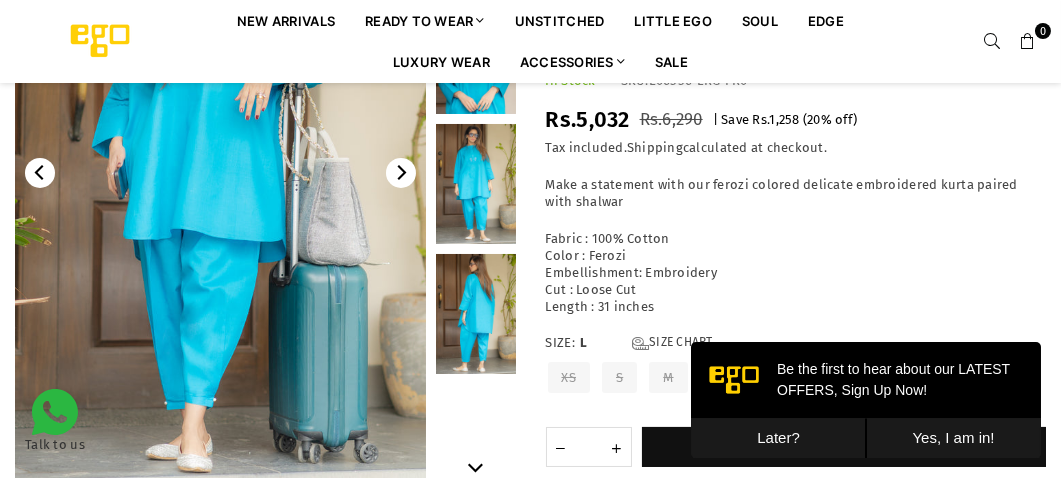 click on "Fabric : 100% Cotton Color : Ferozi Embellishment: Embroidery  Cut : Loose Cut Length : 31 inches" at bounding box center (796, 273) 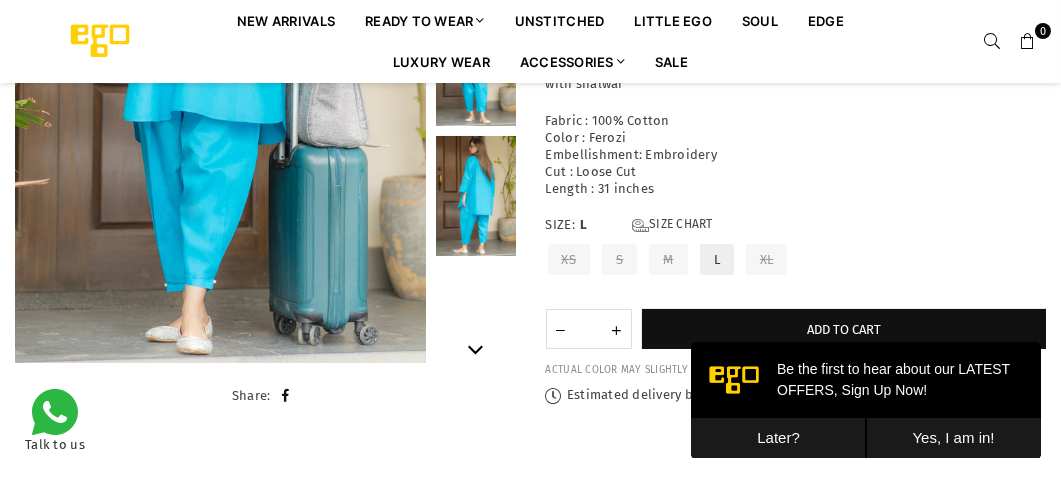 scroll, scrollTop: 399, scrollLeft: 0, axis: vertical 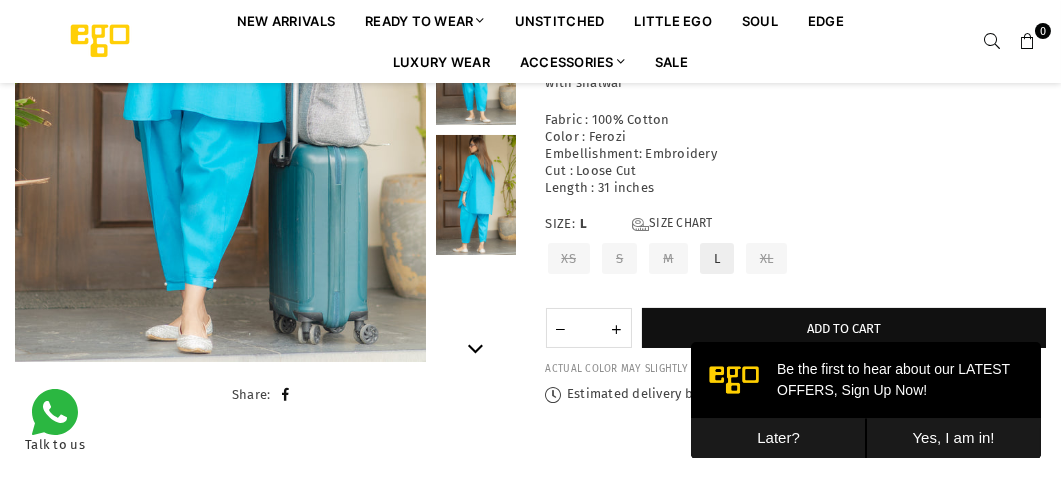 click on "Later?" at bounding box center (777, 437) 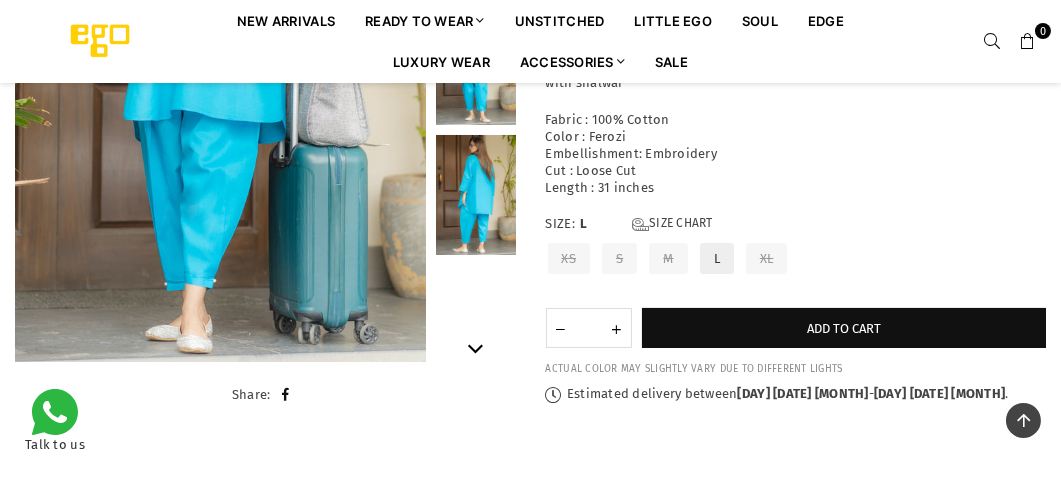 click at bounding box center [476, 195] 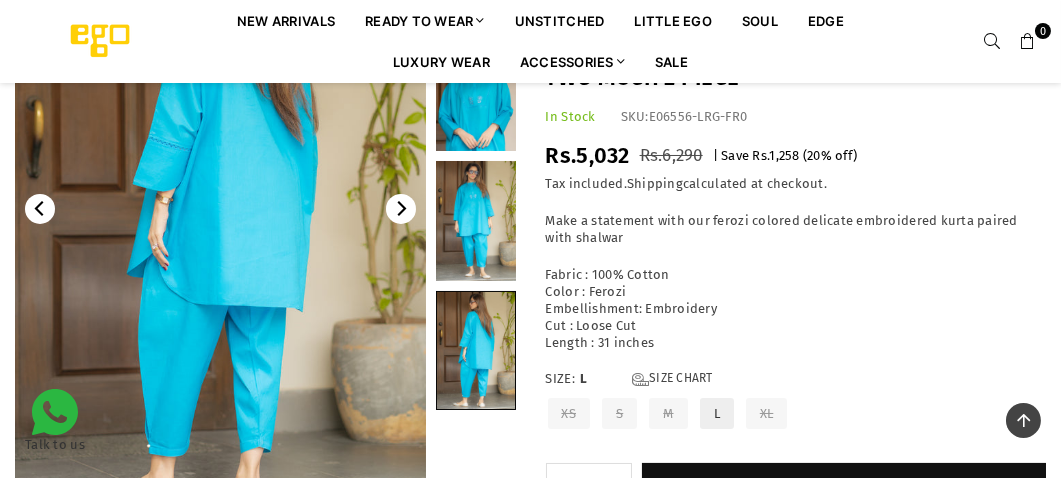 scroll, scrollTop: 201, scrollLeft: 0, axis: vertical 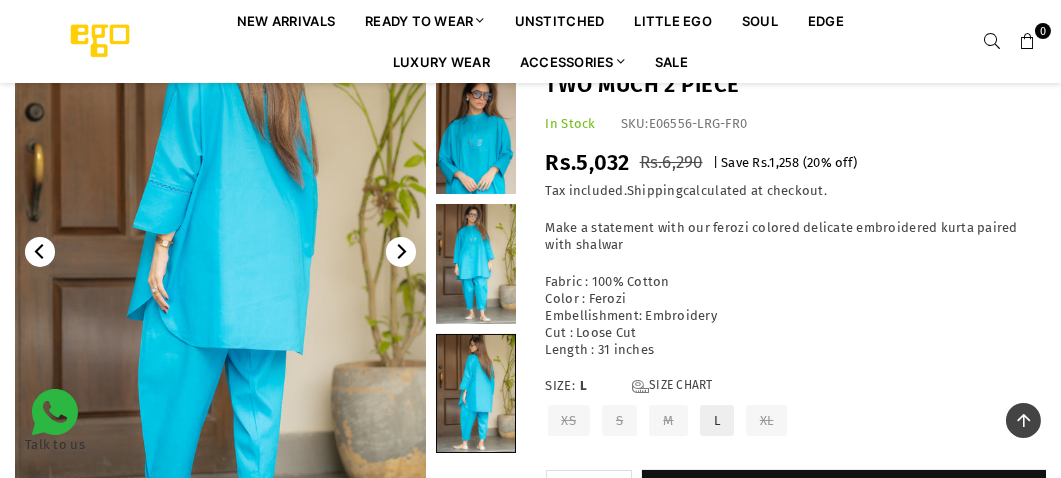 click at bounding box center (476, 134) 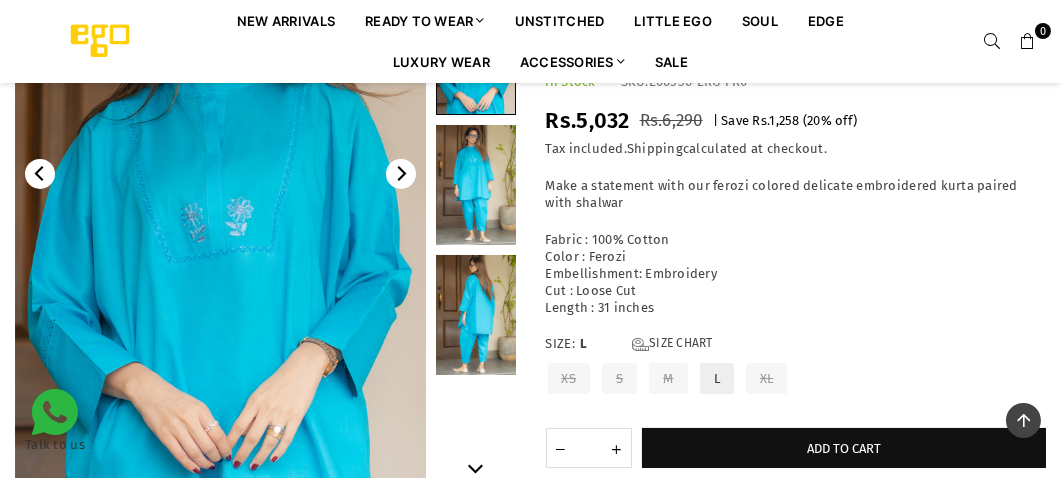 scroll, scrollTop: 280, scrollLeft: 0, axis: vertical 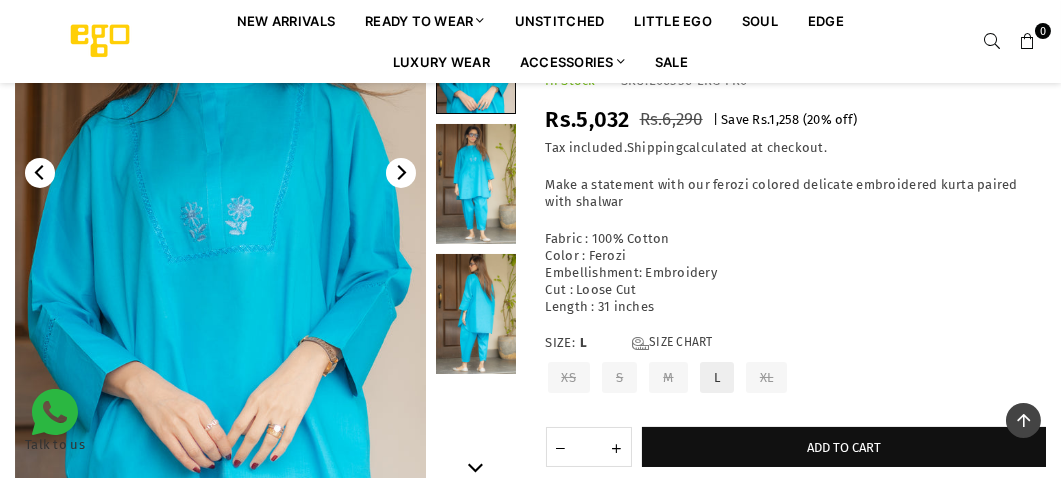 click at bounding box center [476, 184] 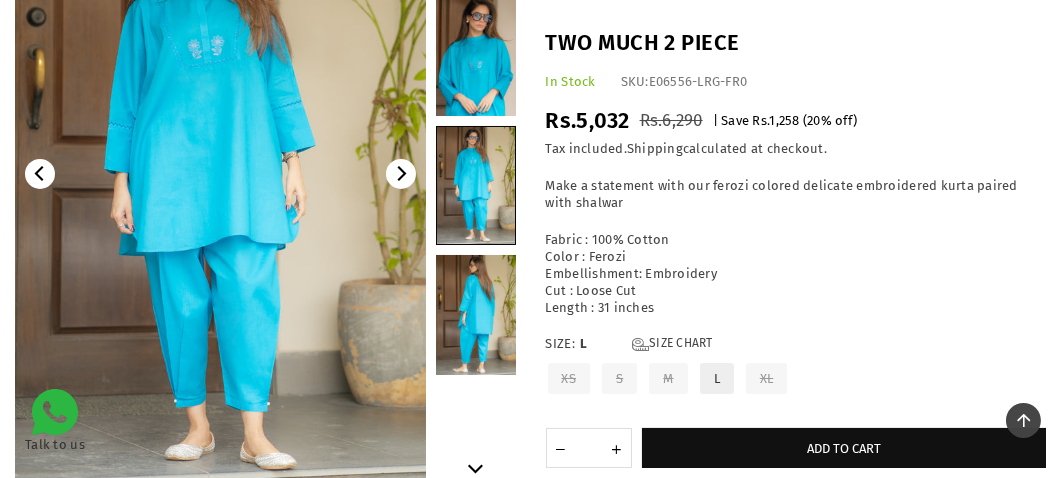 scroll, scrollTop: 0, scrollLeft: 0, axis: both 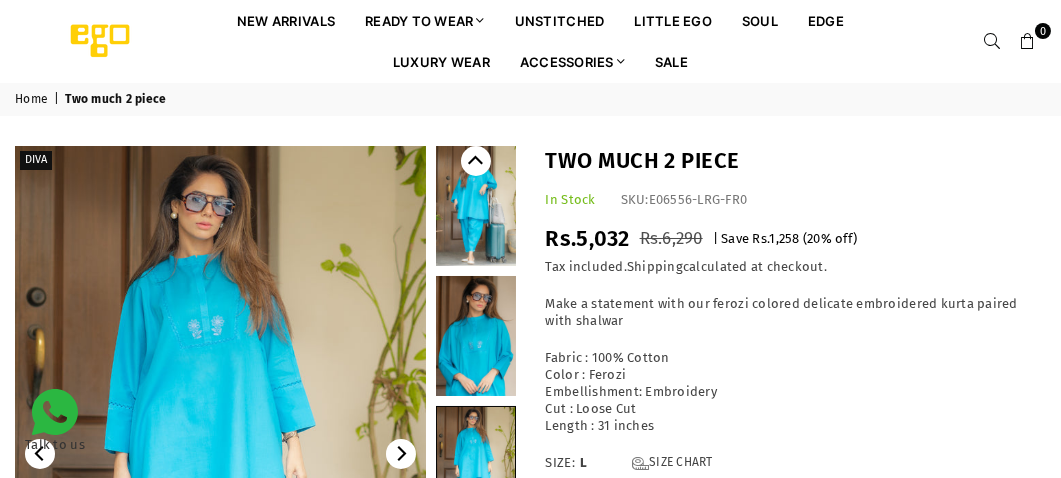click at bounding box center (476, 336) 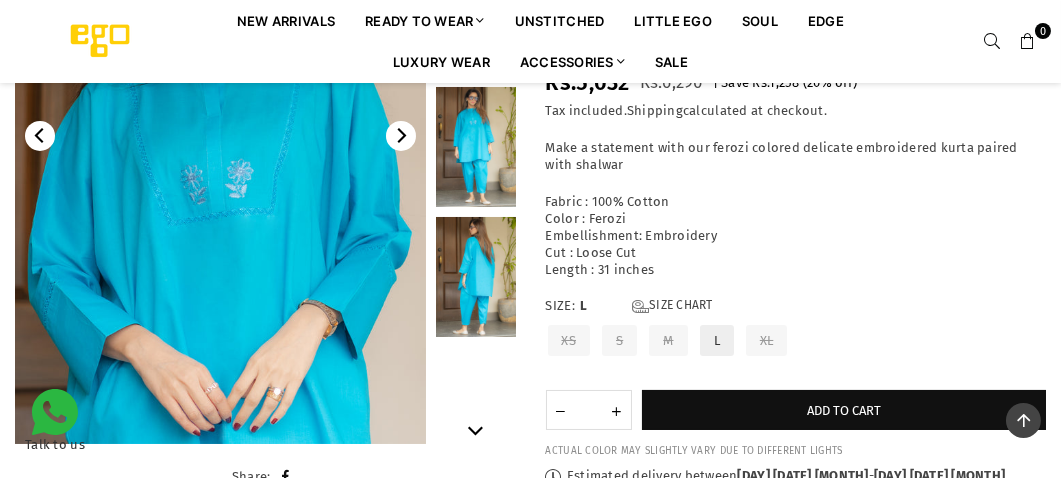 scroll, scrollTop: 320, scrollLeft: 0, axis: vertical 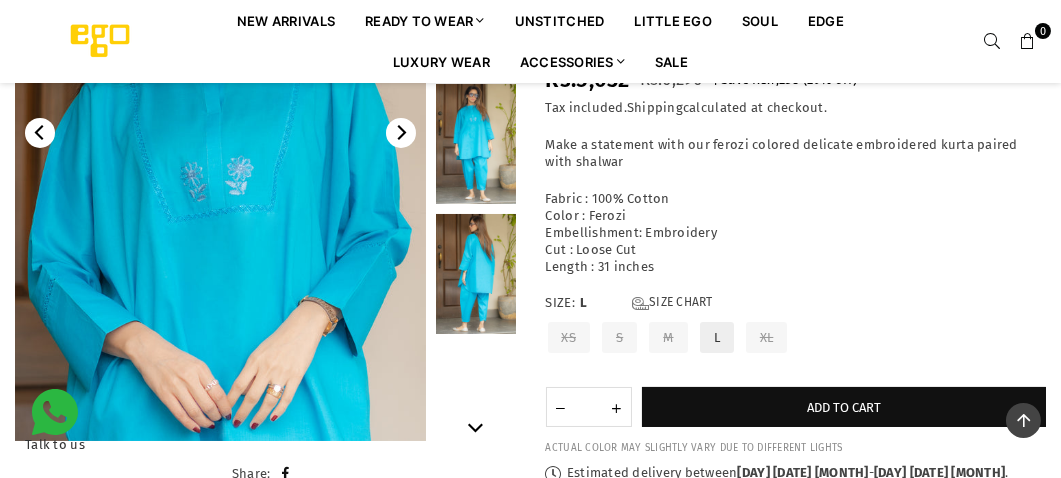 click at bounding box center (476, 274) 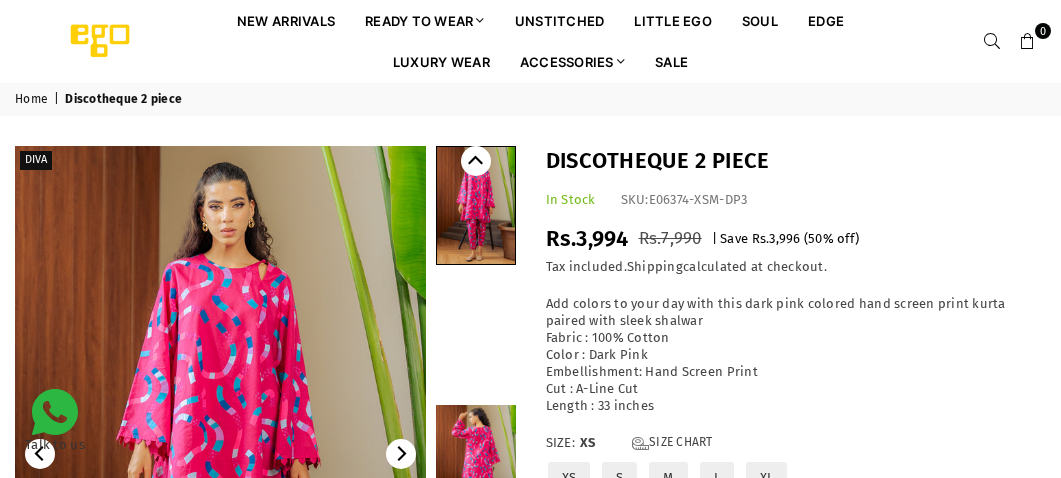 scroll, scrollTop: 0, scrollLeft: 0, axis: both 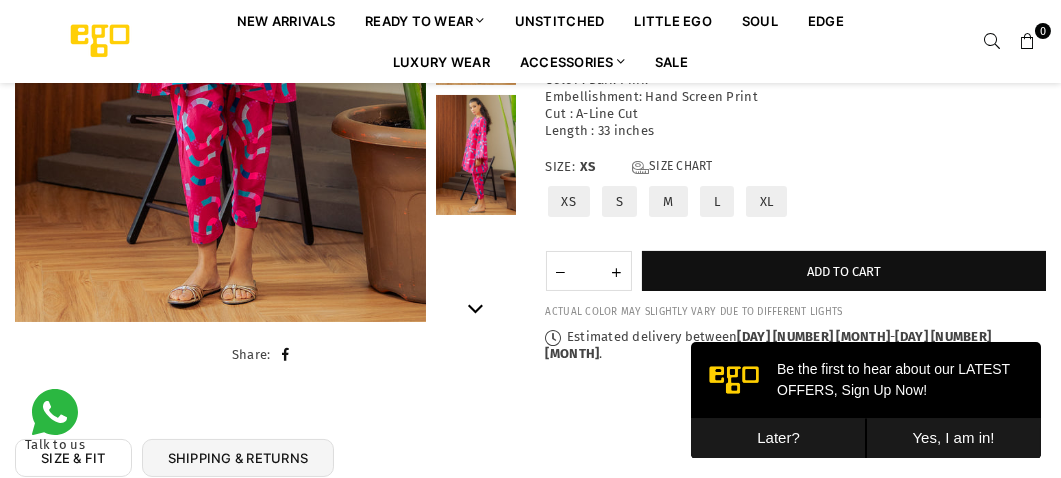 click on "L" at bounding box center [717, 202] 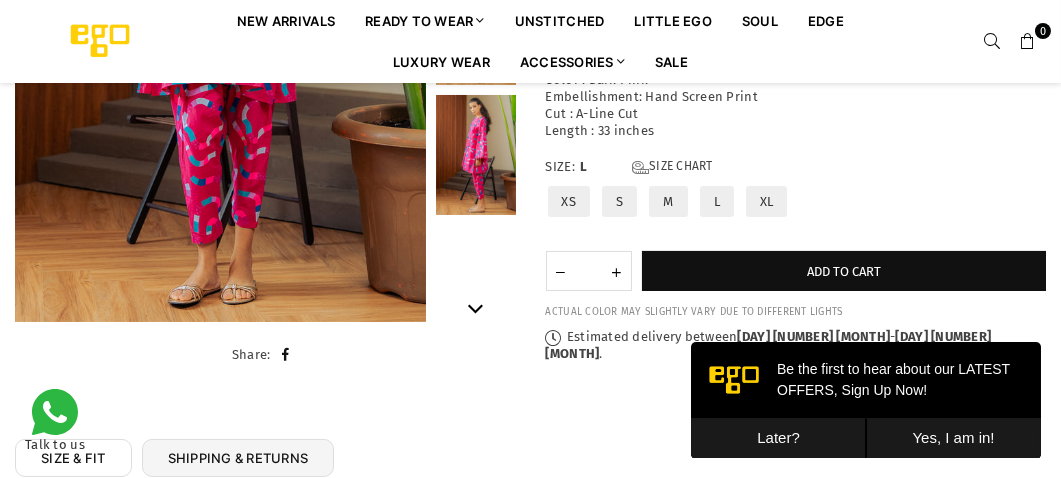 click on "Add colors to your day with this dark pink colored hand screen print kurta paired with sleek shalwar Fabric : 100% Cotton  Color : Dark Pink Embellishment: Hand Screen Print  Cut : A-Line Cut   Length : 33 inches" at bounding box center (796, 81) 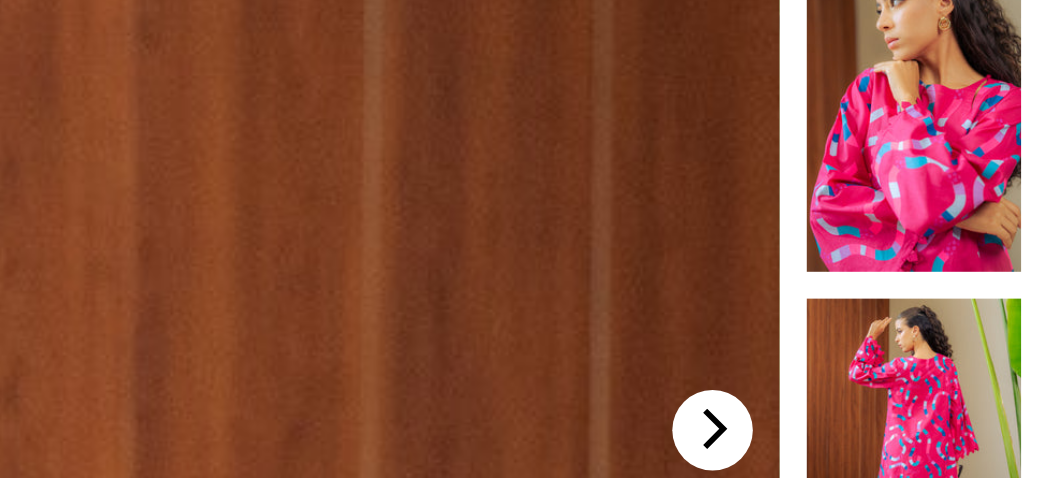 scroll, scrollTop: 161, scrollLeft: 0, axis: vertical 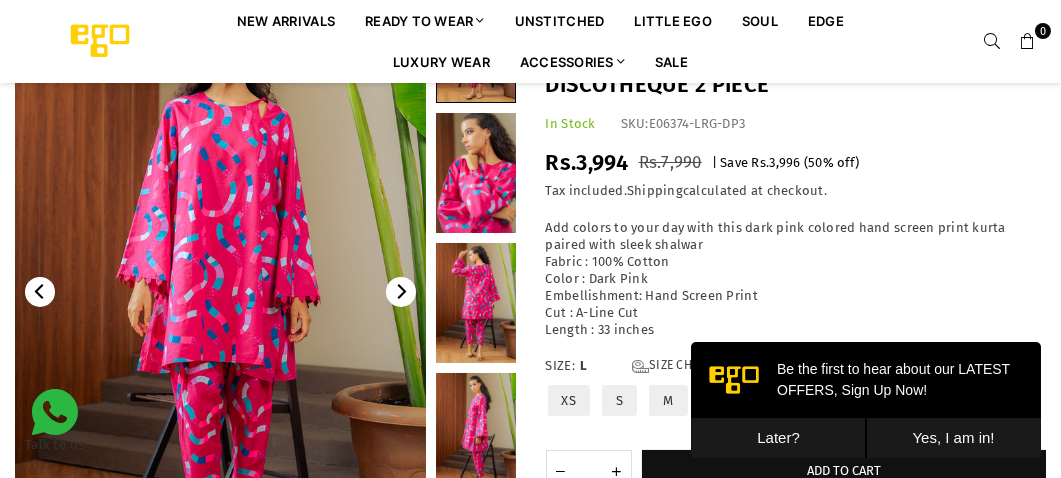 click at bounding box center (476, 303) 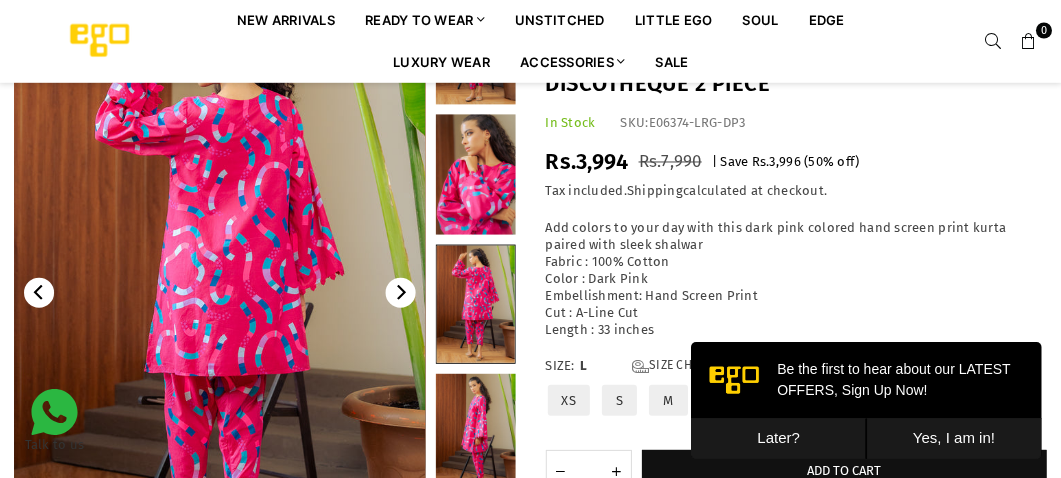 scroll, scrollTop: 161, scrollLeft: 0, axis: vertical 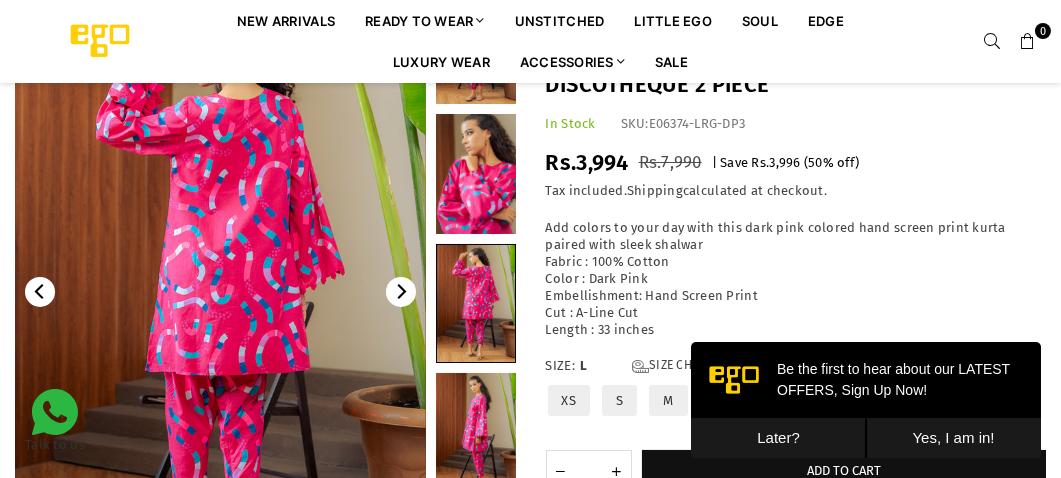 click at bounding box center (476, 174) 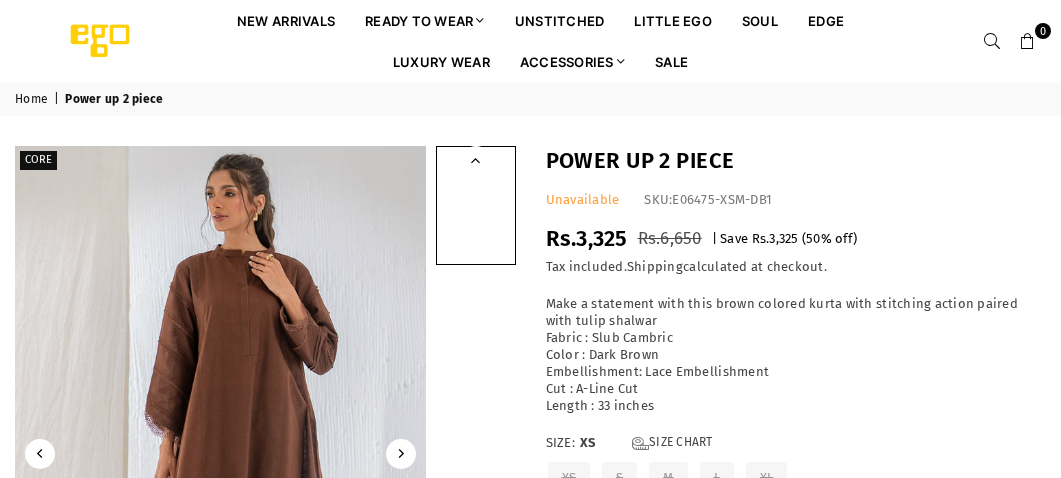 scroll, scrollTop: 0, scrollLeft: 0, axis: both 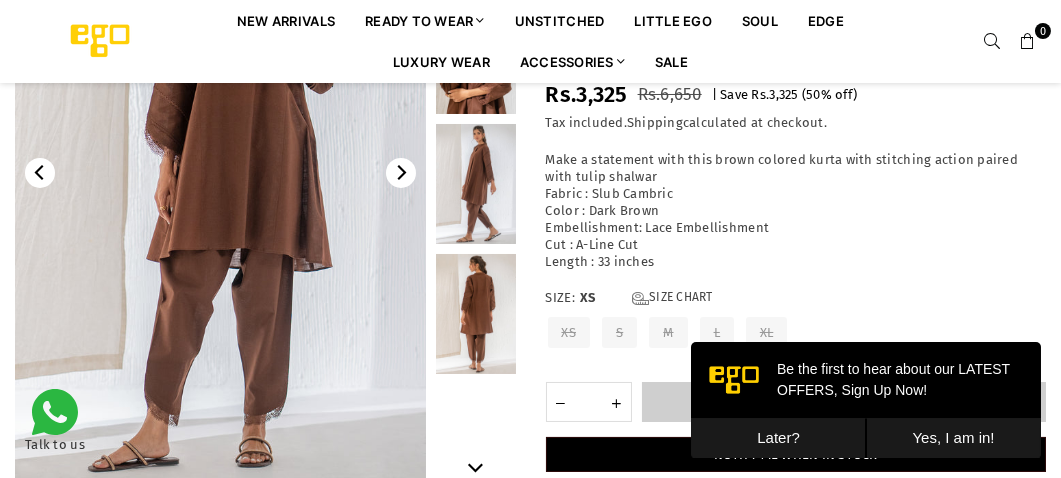 click on "Make a statement with this brown colored kurta with stitching action paired with tulip shalwar  Fabric : Slub Cambric Color : Dark Brown Embellishment: Lace Embellishment Cut : A-Line Cut Length : 33 inches" at bounding box center [796, 211] 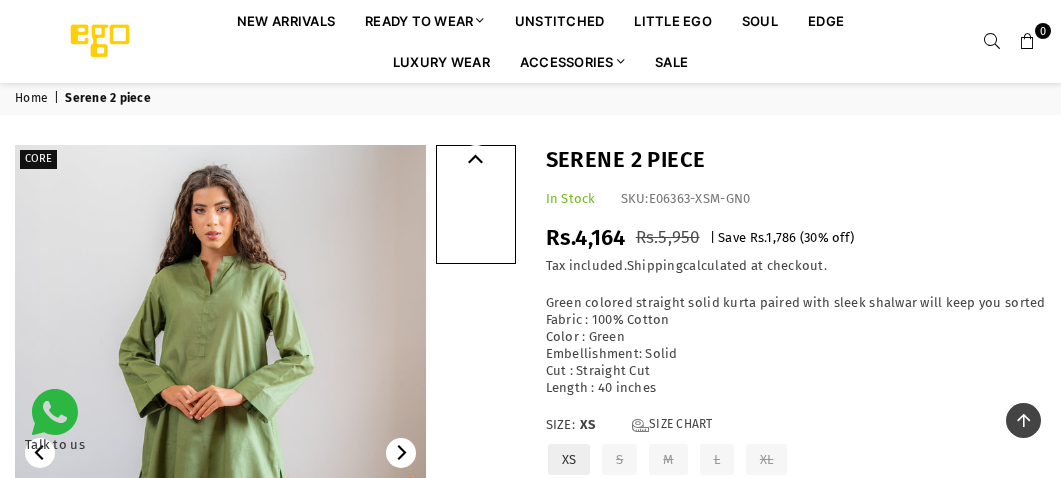 scroll, scrollTop: 240, scrollLeft: 0, axis: vertical 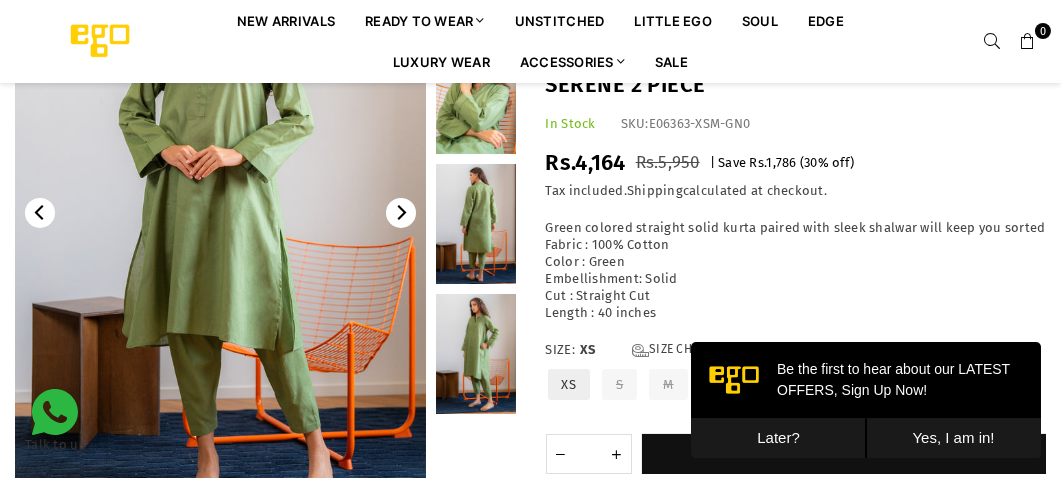 click on "Green colored straight solid kurta paired with sleek shalwar will keep you sorted  Fabric : 100% Cotton  Color : Green Embellishment: Solid  Cut : Straight Cut   Length : 40 inches" at bounding box center [796, 270] 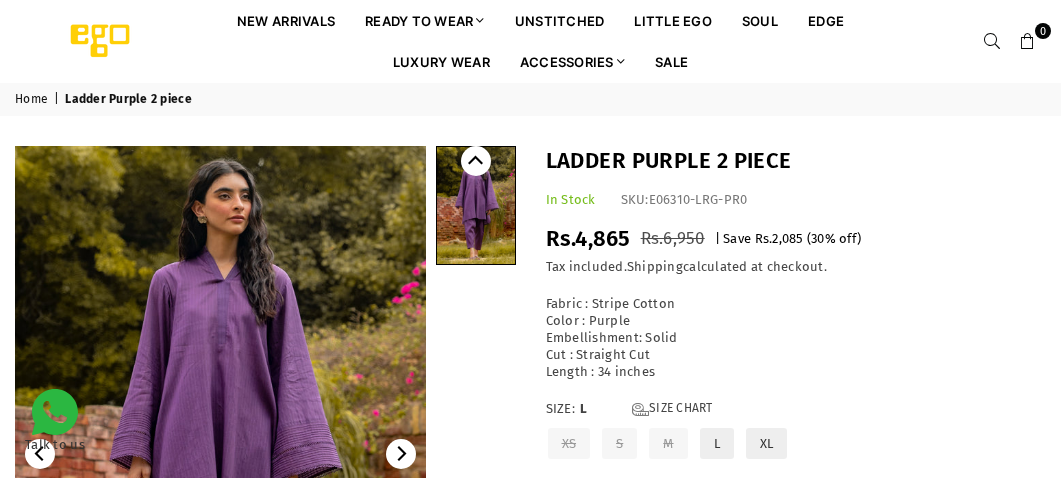 scroll, scrollTop: 79, scrollLeft: 0, axis: vertical 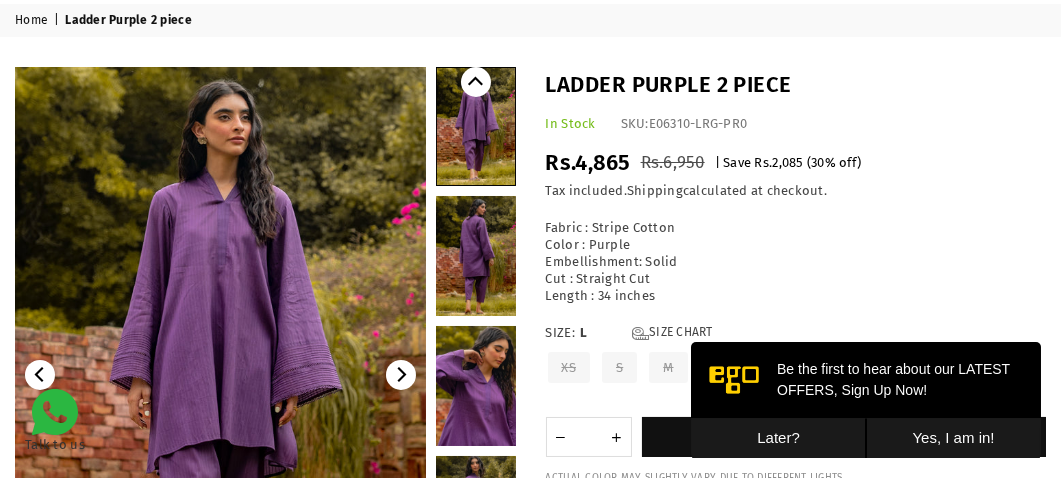 click on "M" at bounding box center (668, 367) 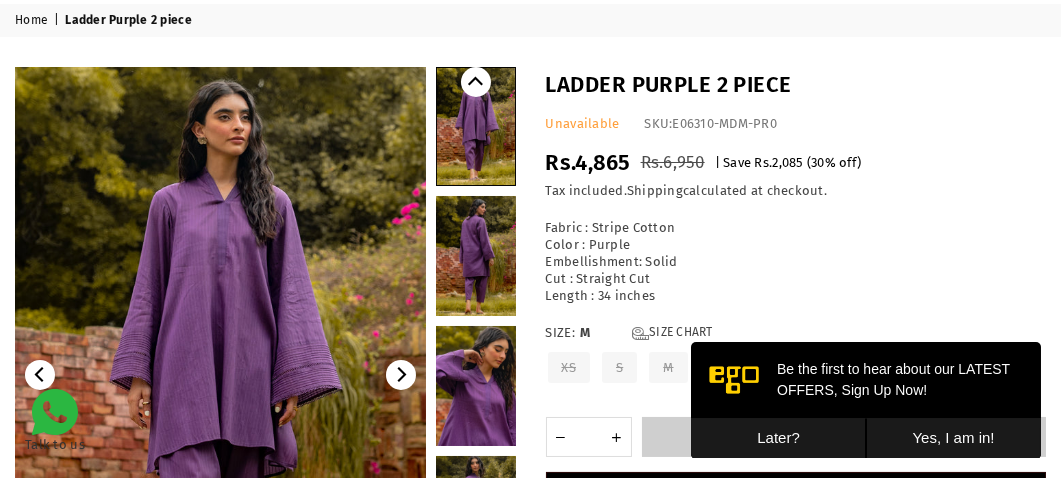 click on "Later?" at bounding box center [777, 437] 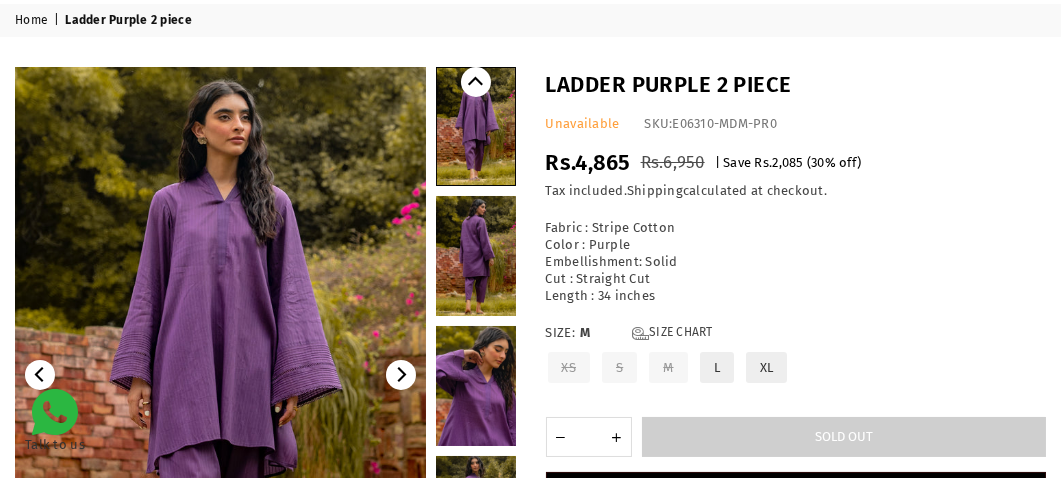 click on "L" at bounding box center [717, 367] 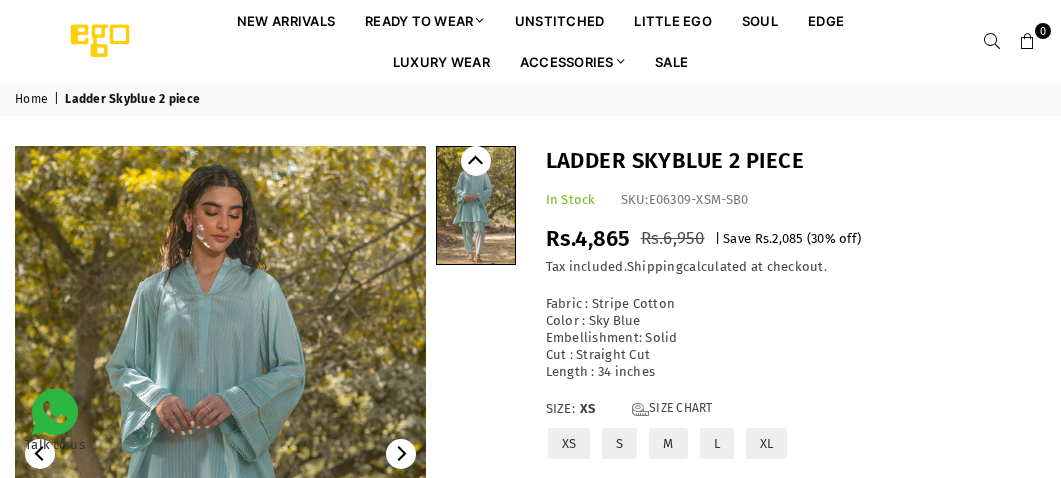 scroll, scrollTop: 0, scrollLeft: 0, axis: both 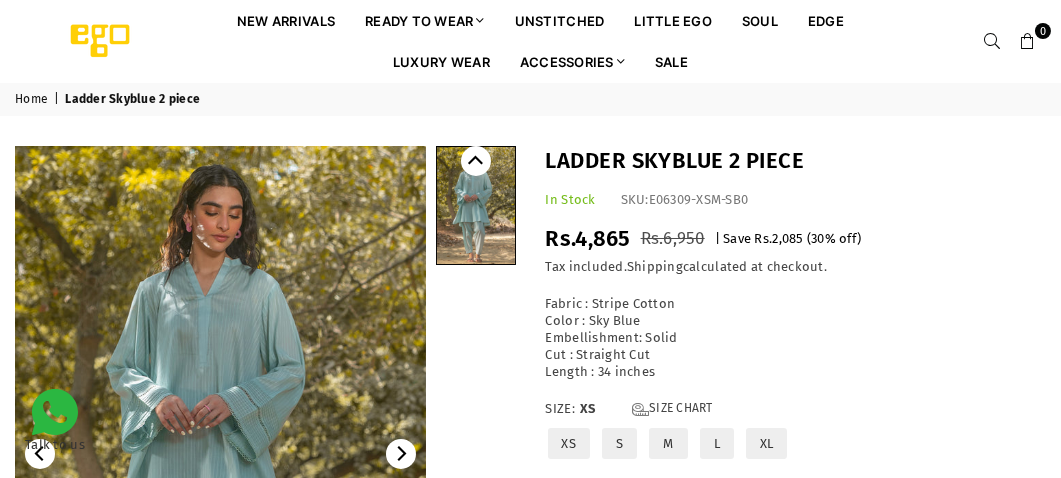 click on "L" at bounding box center (717, 443) 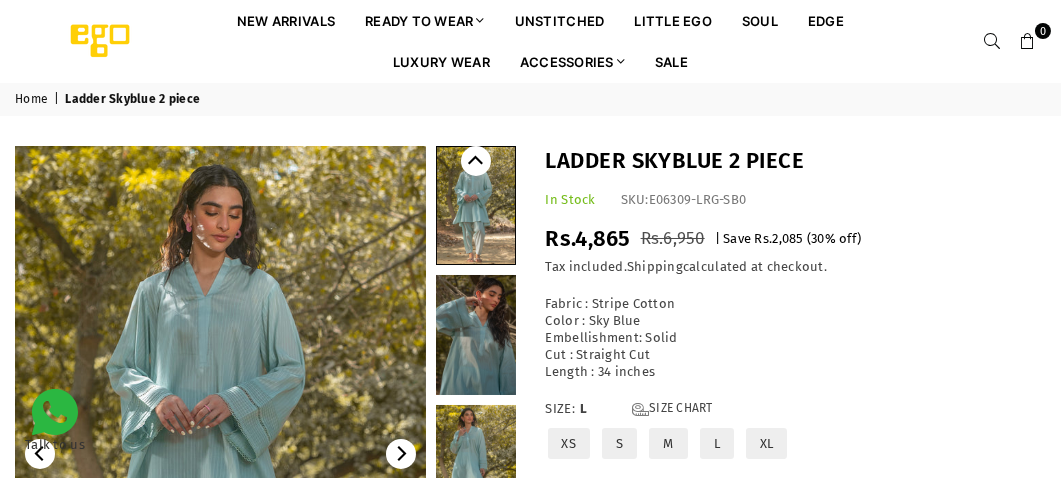 click on "Ladder Skyblue 2 piece                                          In Stock                      SKU:  E06309-LRG-SB0                                                                       Regular price                        Rs.4,865                        Rs.6,950                                                                                        |                             Save                            Rs.2,085                            ( 30 % off)                                                                                   /                                                                                           Tax included.                       Shipping  calculated at checkout.                                                                                                    Fabric : Stripe Cotton Color : Sky Blue Embellishment: Solid  Cut : Straight Cut Length : 34 inches                                                                                            L" at bounding box center [796, 367] 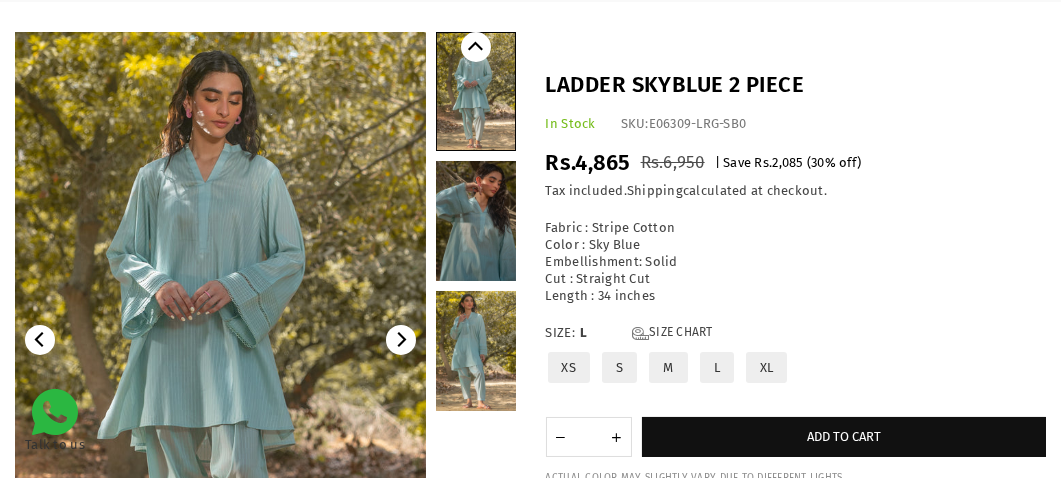 scroll, scrollTop: 119, scrollLeft: 0, axis: vertical 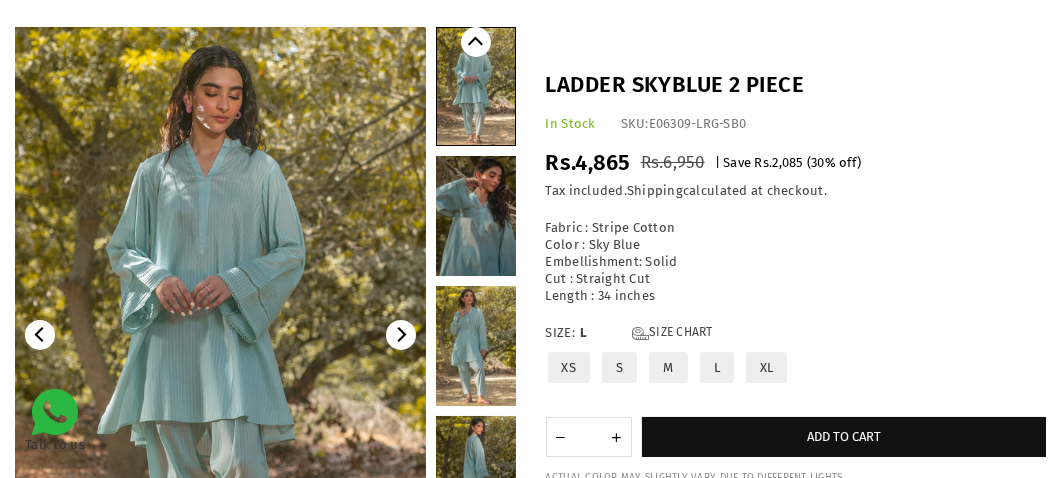 click at bounding box center [476, 216] 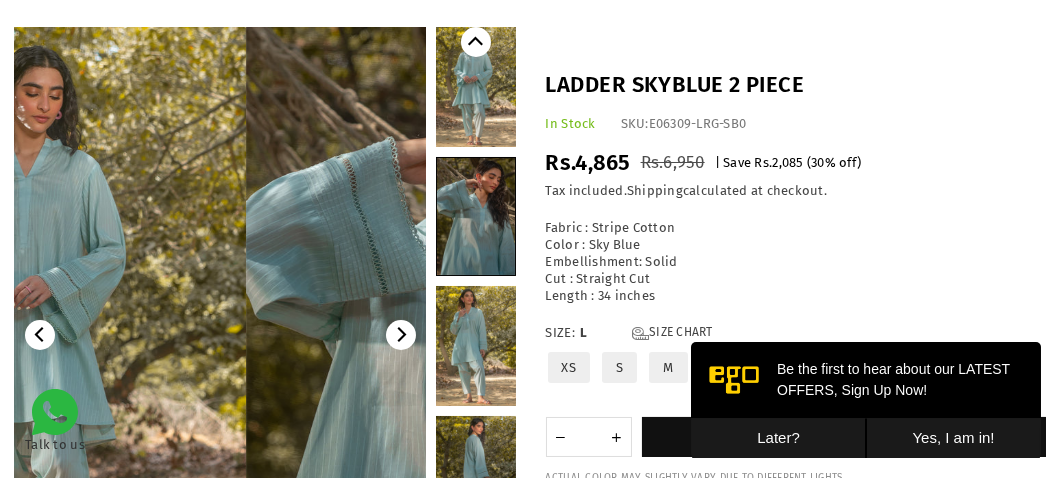 scroll, scrollTop: 0, scrollLeft: 0, axis: both 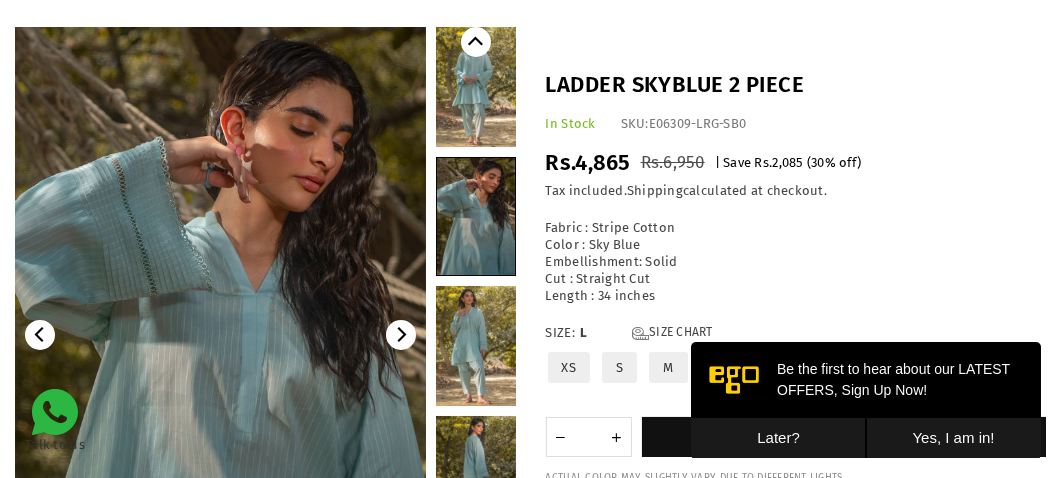 click at bounding box center (476, 346) 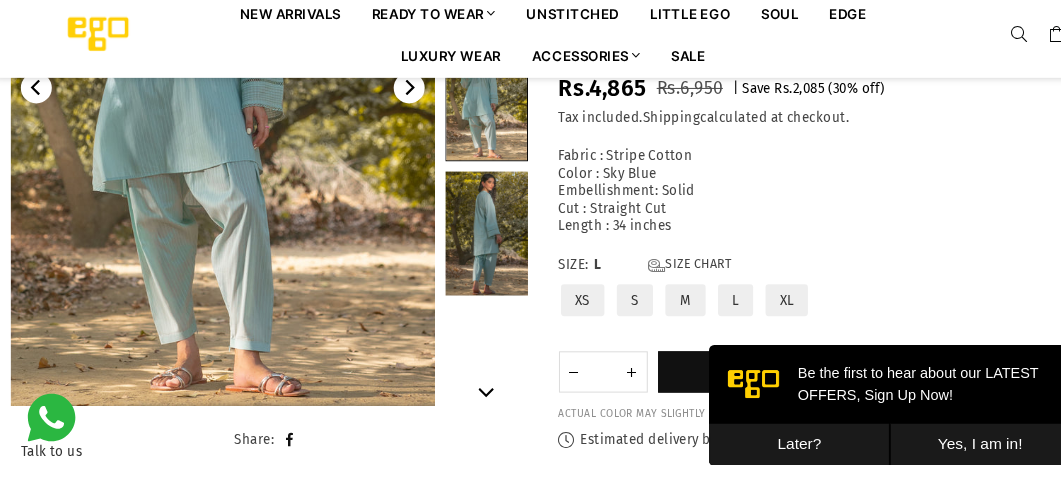 scroll, scrollTop: 360, scrollLeft: 0, axis: vertical 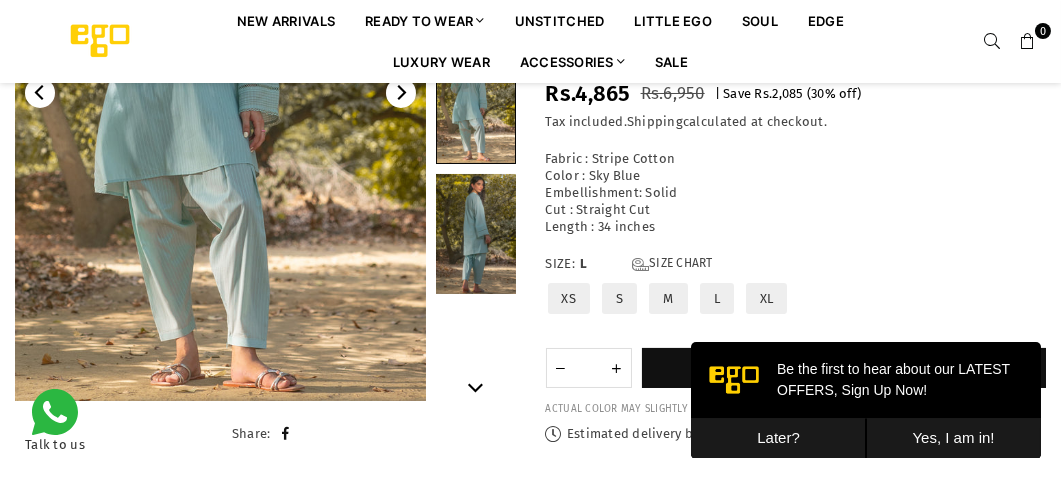 click at bounding box center [476, 104] 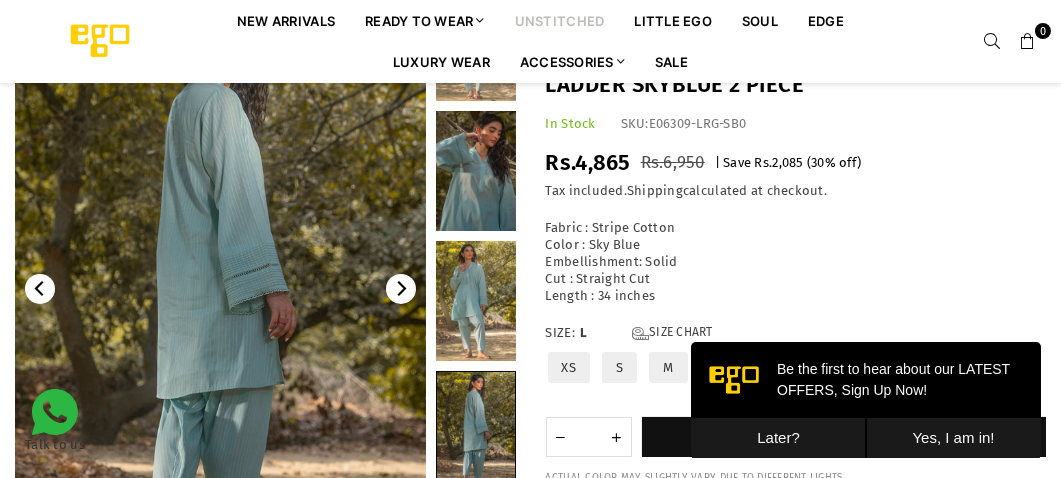 scroll, scrollTop: 161, scrollLeft: 0, axis: vertical 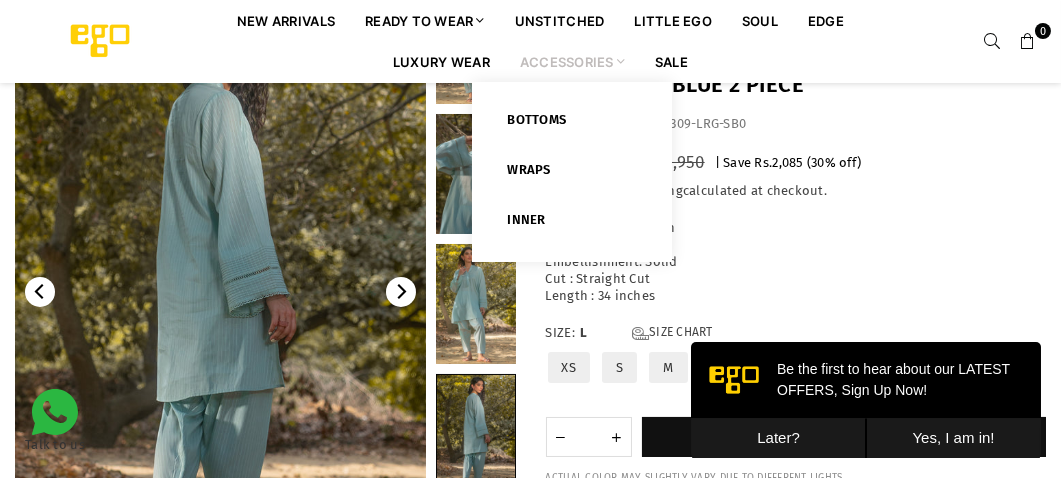 click on "Bottoms Wraps Inner" at bounding box center [572, 172] 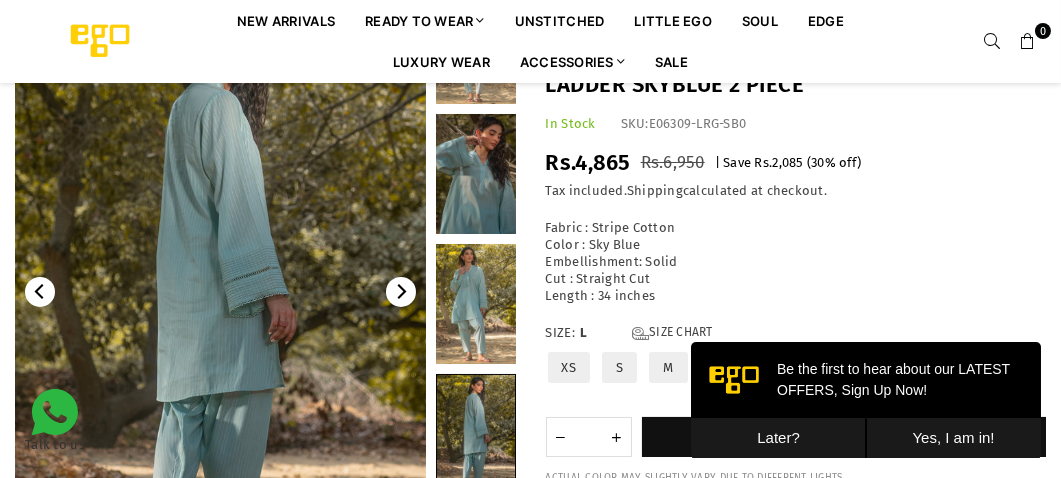 click at bounding box center (476, 174) 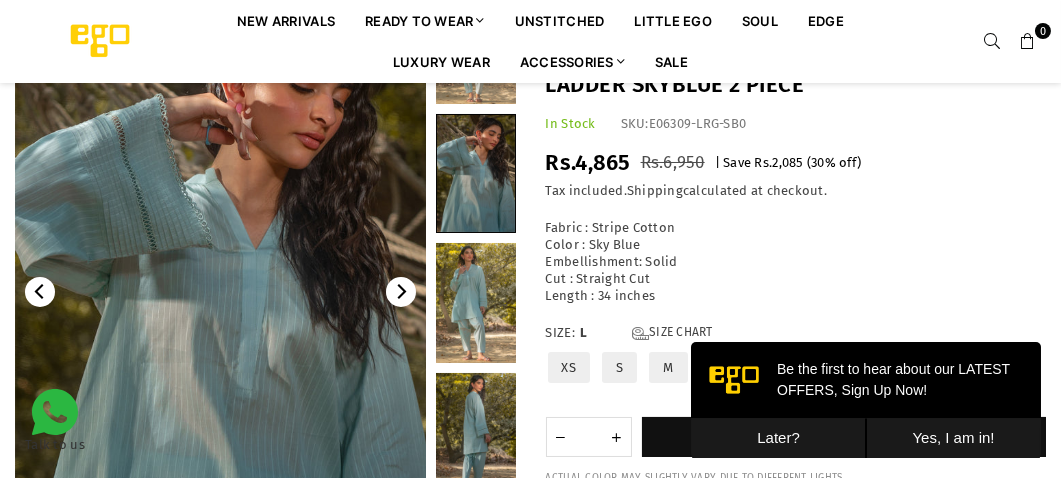 click at bounding box center (476, 44) 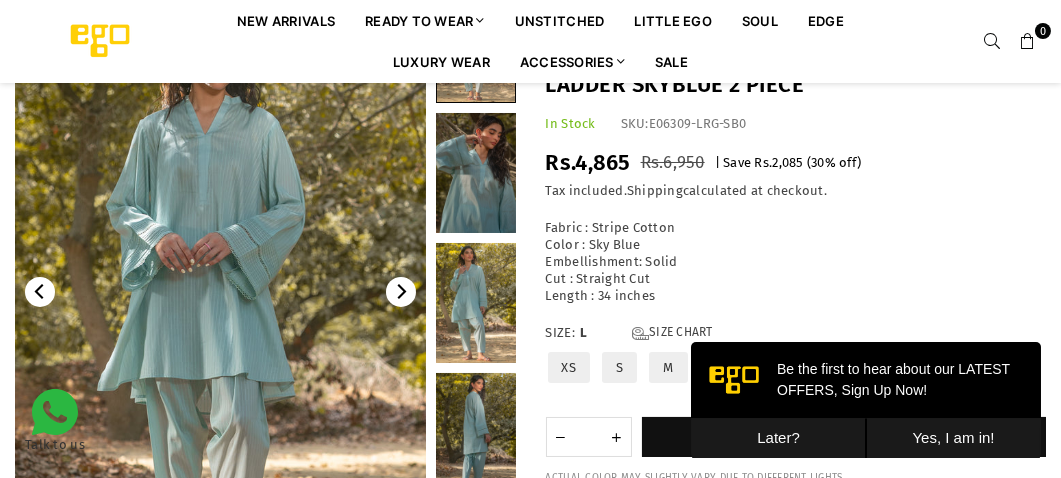 click on "Ladder Skyblue 2 piece                                          In Stock                      SKU:  E06309-LRG-SB0                                                                       Regular price                        Rs.4,865                        Rs.6,950                                                                                        |                             Save                            Rs.2,085                            ( 30 % off)                                                                                   /                                                                                           Tax included.                       Shipping  calculated at checkout.                                                                                                    Fabric : Stripe Cotton Color : Sky Blue Embellishment: Solid  Cut : Straight Cut Length : 34 inches                                                                                            L" at bounding box center (796, 291) 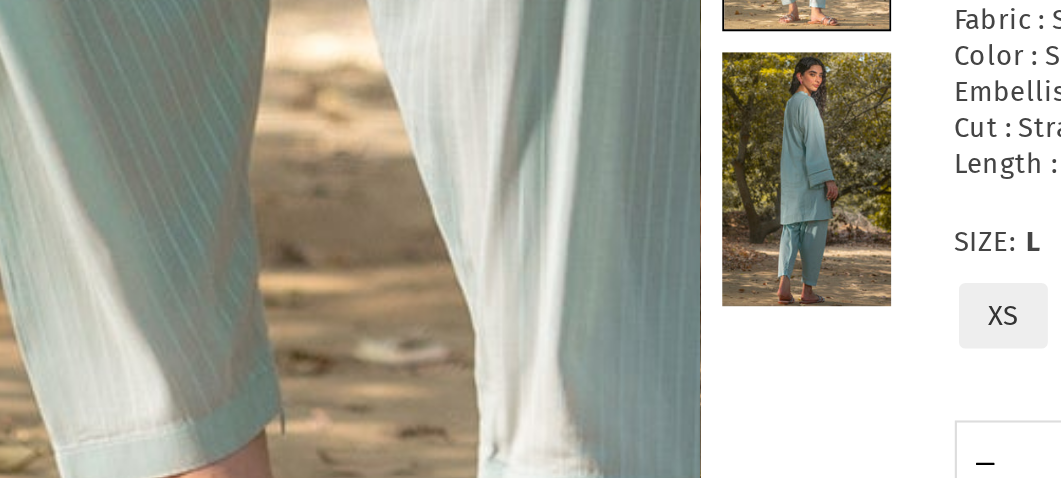 scroll, scrollTop: 320, scrollLeft: 0, axis: vertical 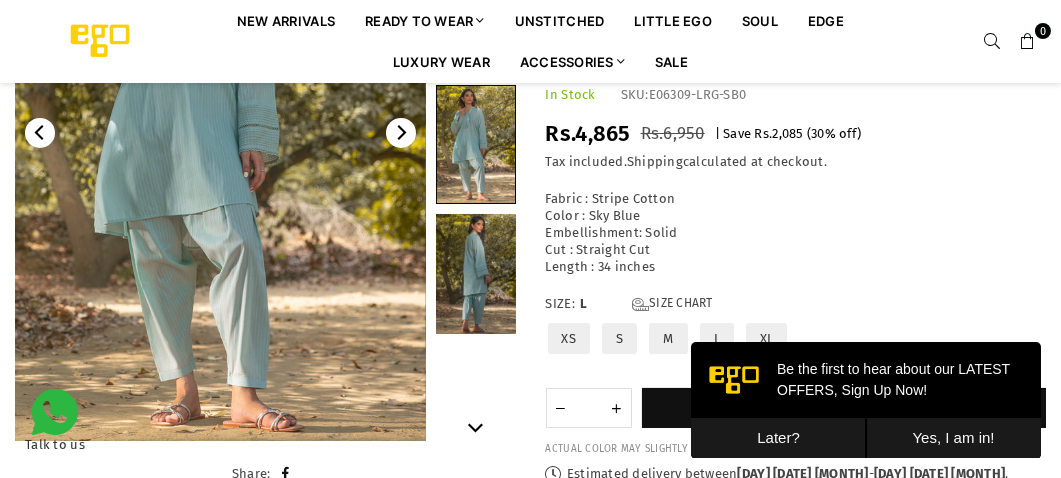 click on "Fabric : Stripe Cotton Color : Sky Blue Embellishment: Solid  Cut : Straight Cut Length : 34 inches" at bounding box center (796, 233) 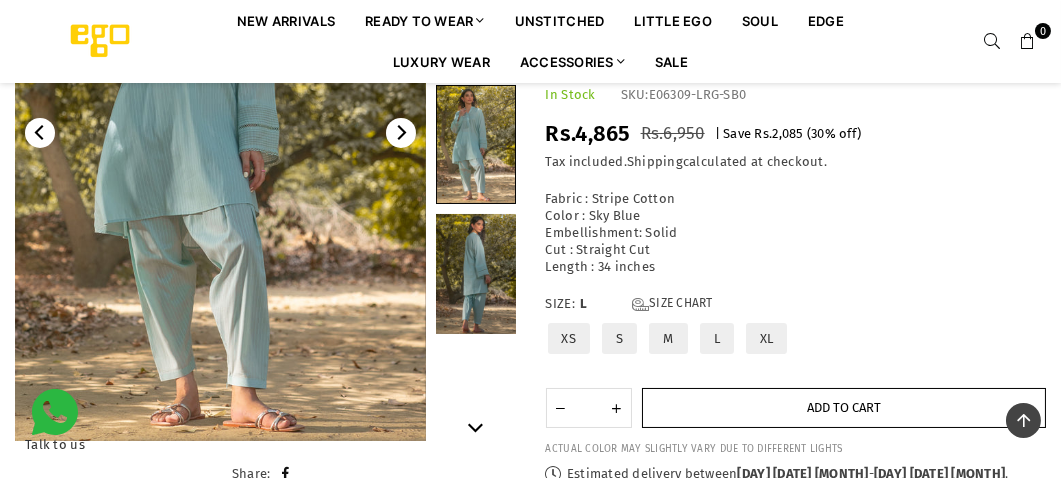 click on "Add to cart" at bounding box center [844, 407] 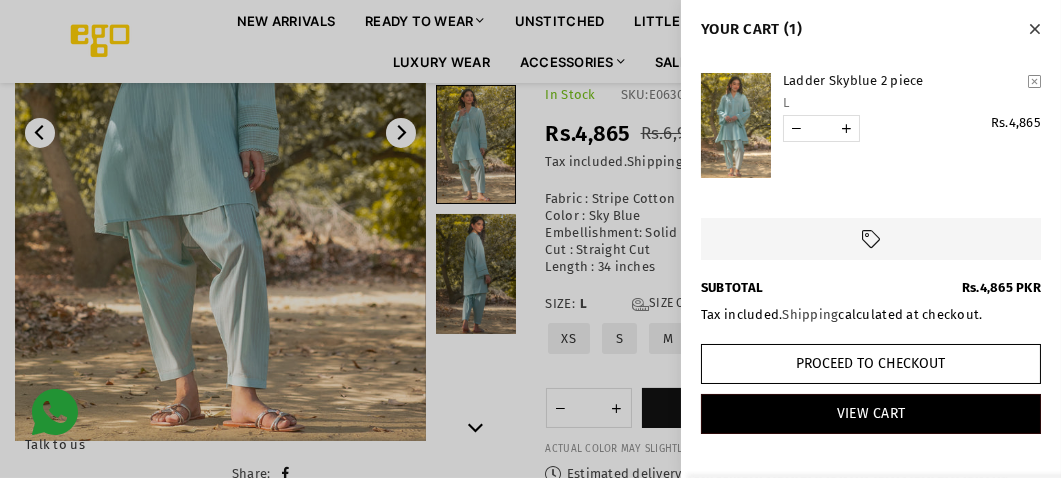 click at bounding box center [1034, 29] 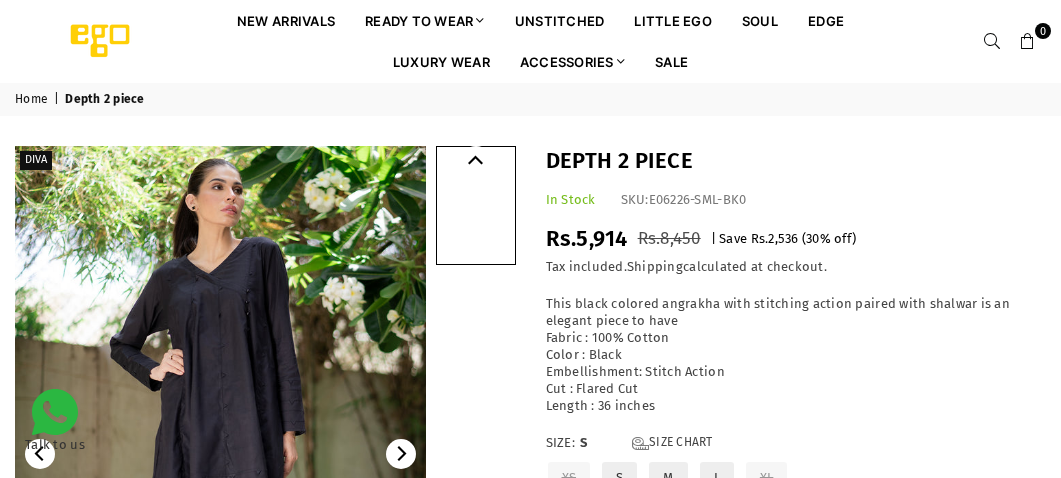 scroll, scrollTop: 0, scrollLeft: 0, axis: both 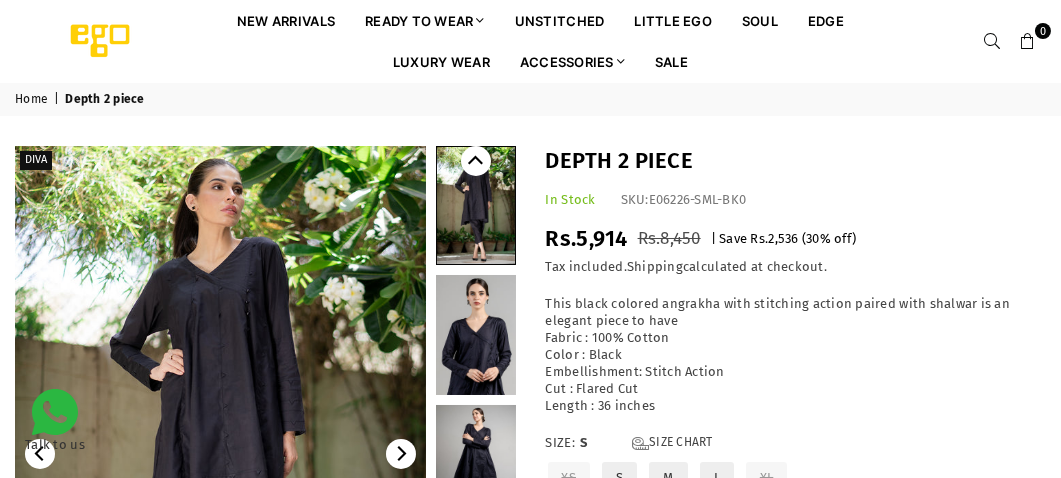 click on "Regular price                        Rs.5,914                        Rs.8,450                                                                                        |                             Save                            Rs.2,536                            ( 30 % off)                                                                                   /" at bounding box center [796, 239] 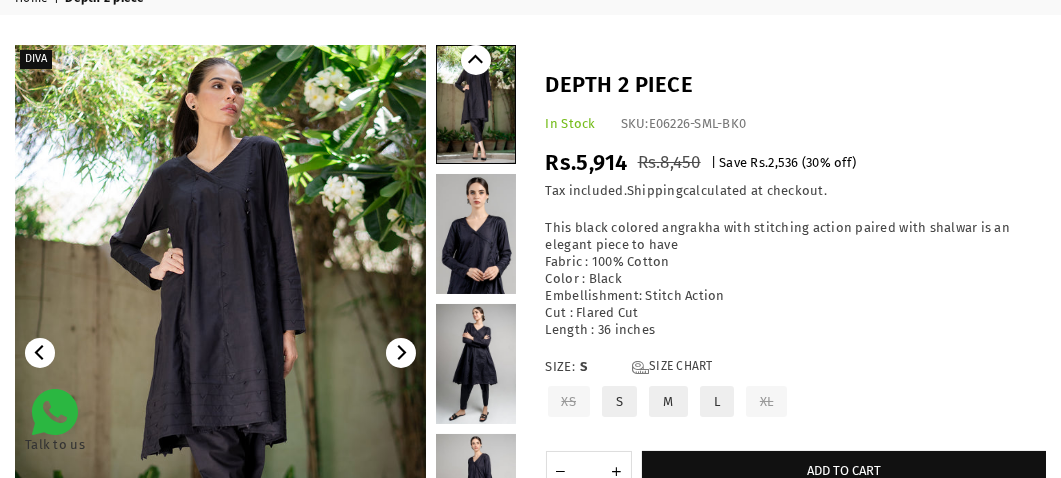scroll, scrollTop: 119, scrollLeft: 0, axis: vertical 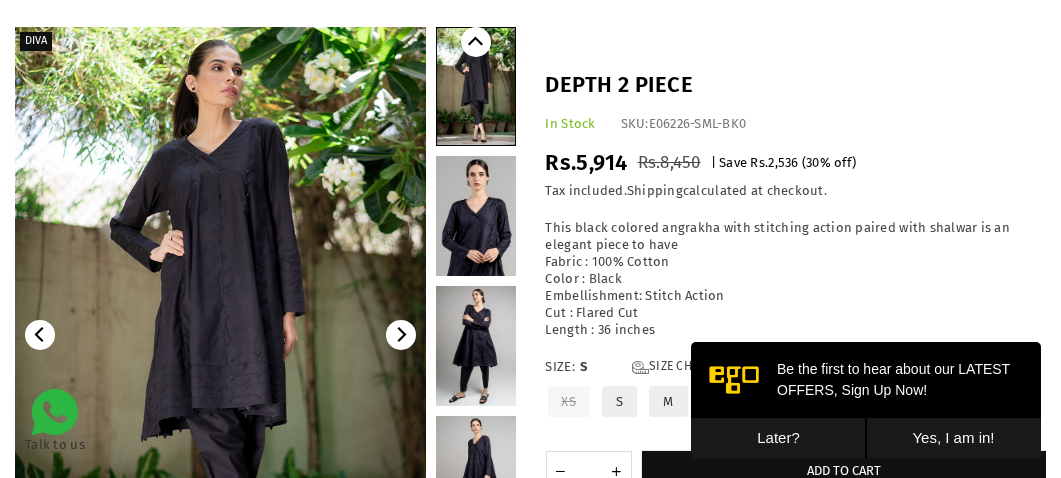 click on "This black colored angrakha with stitching action paired with shalwar is an elegant piece to have Fabric : 100% Cotton Color : Black Embellishment: Stitch Action Cut : Flared Cut Length : 36 inches" at bounding box center [796, 279] 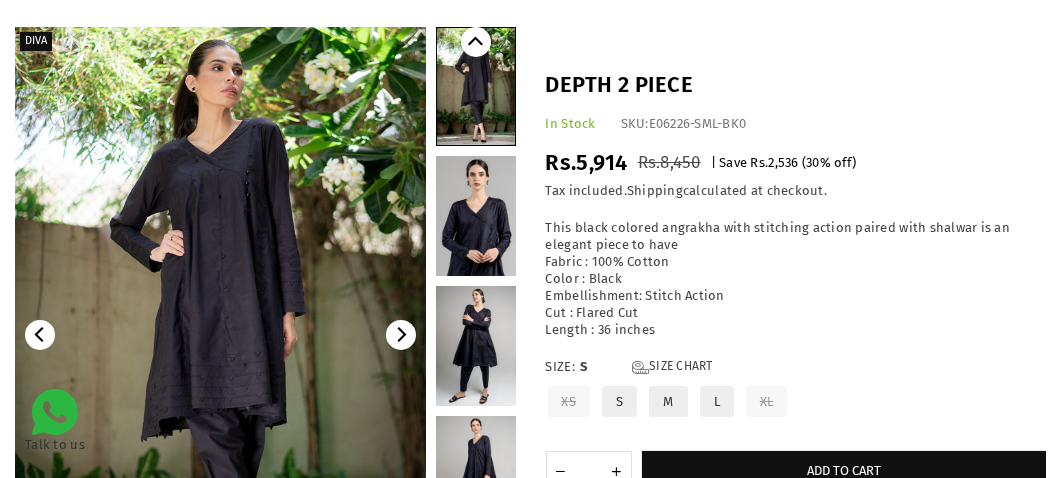 click on "L" at bounding box center [717, 401] 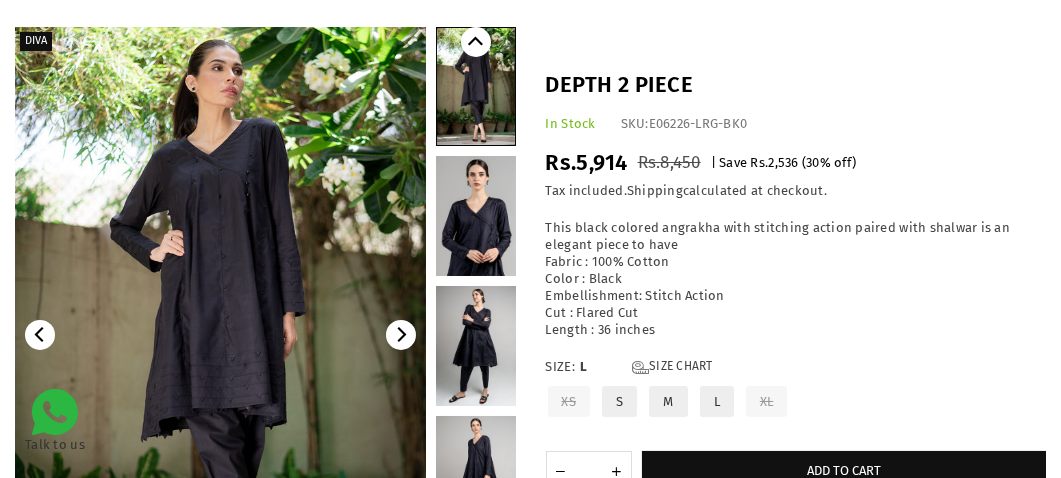 click at bounding box center (476, 86) 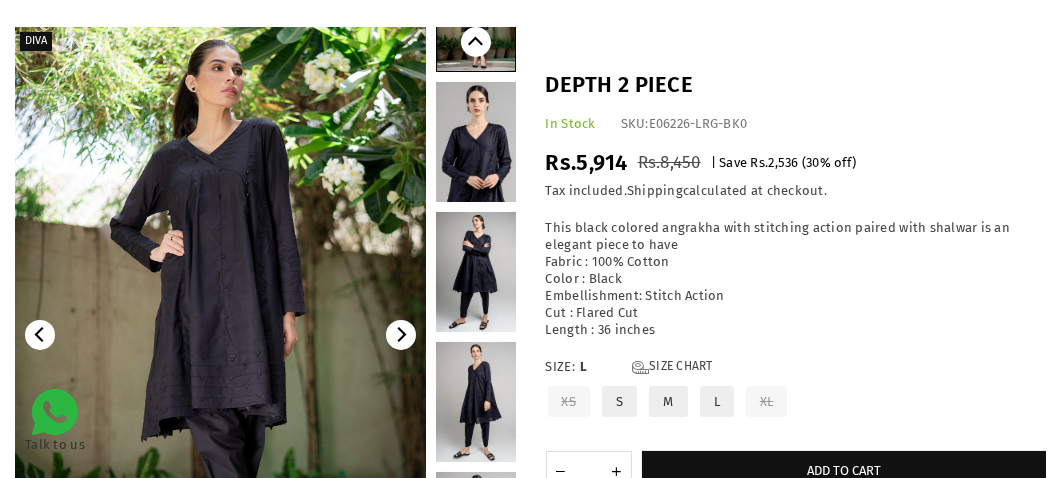 scroll, scrollTop: 79, scrollLeft: 0, axis: vertical 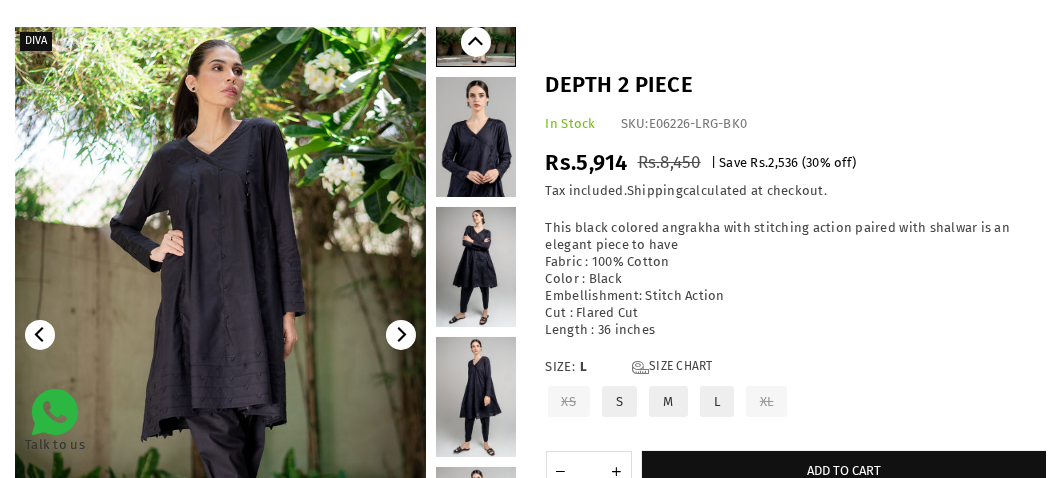 click on "Depth 2 piece" at bounding box center [796, 85] 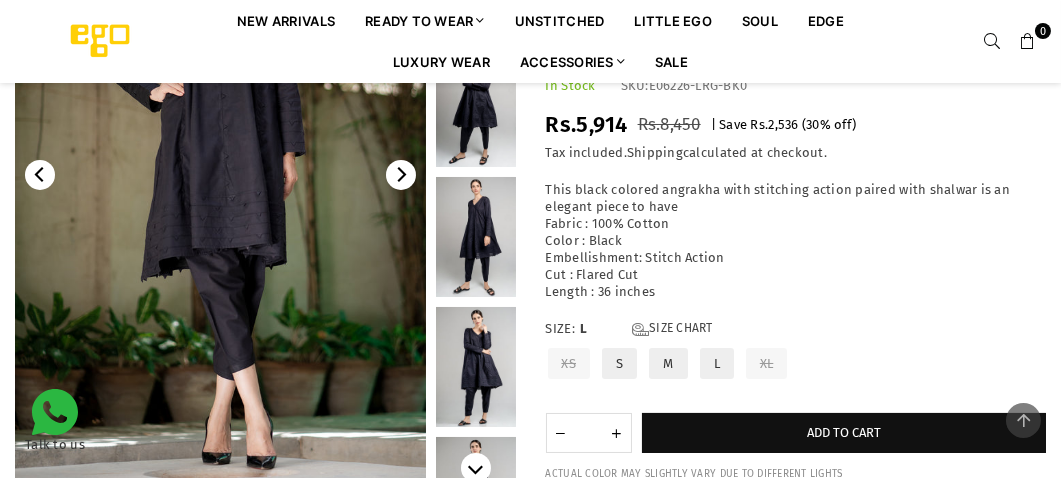 scroll, scrollTop: 320, scrollLeft: 0, axis: vertical 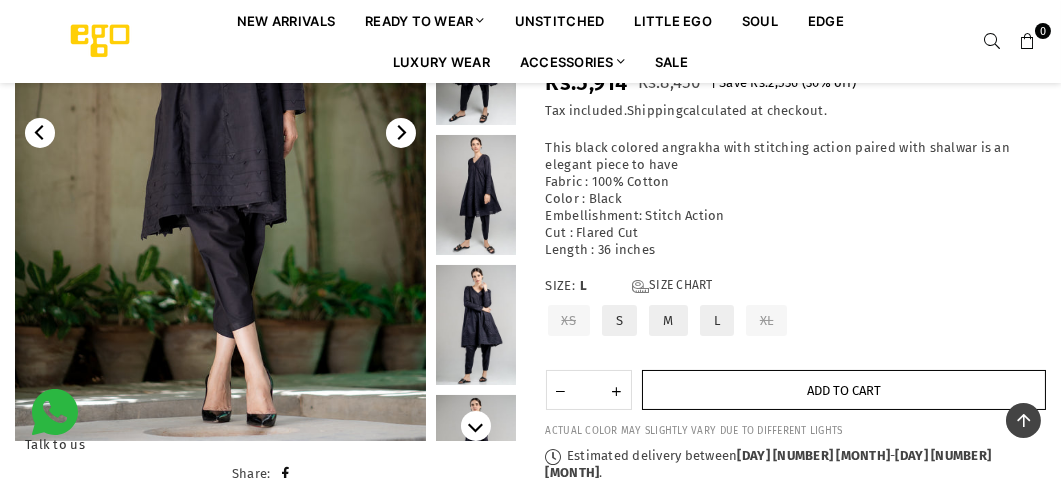 click on "Add to cart" at bounding box center [844, 391] 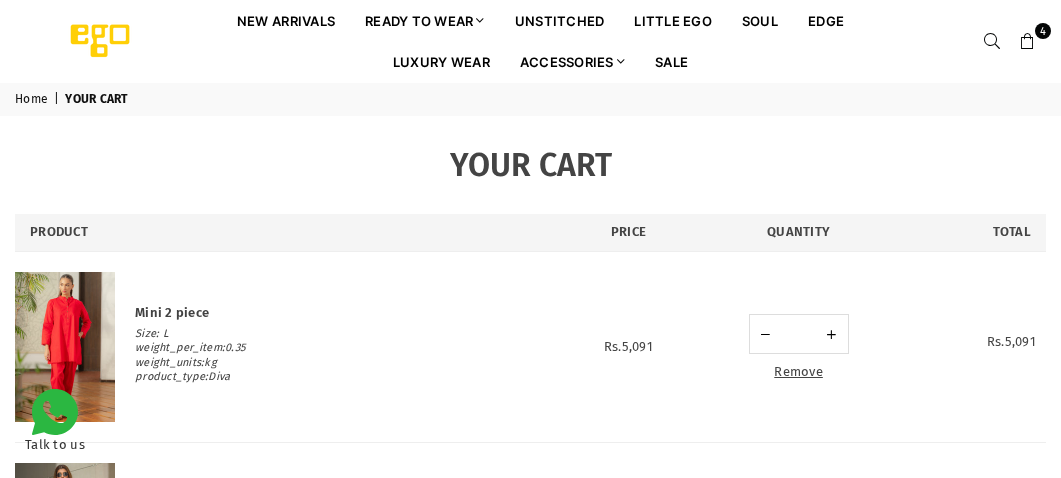 scroll, scrollTop: 0, scrollLeft: 0, axis: both 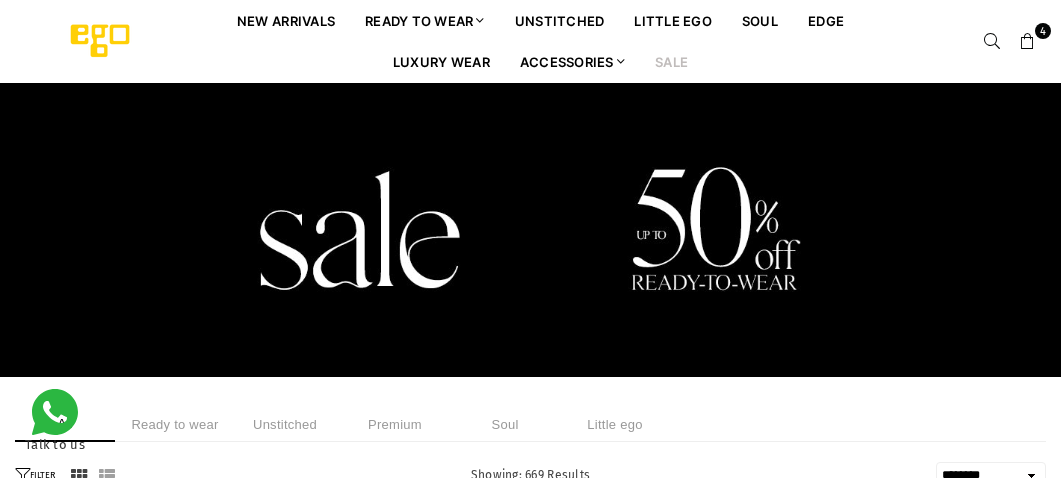 select on "******" 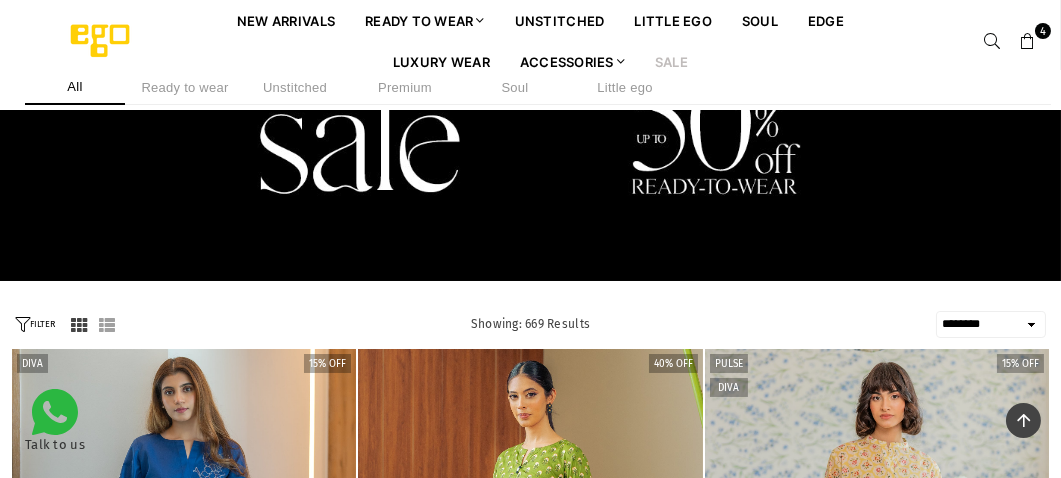 scroll, scrollTop: 439, scrollLeft: 0, axis: vertical 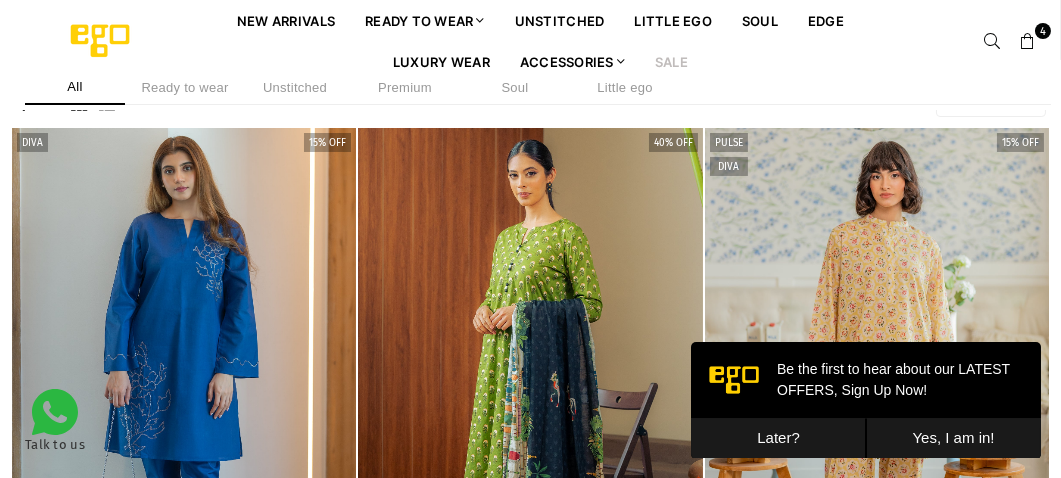 click on "Later?" at bounding box center [777, 437] 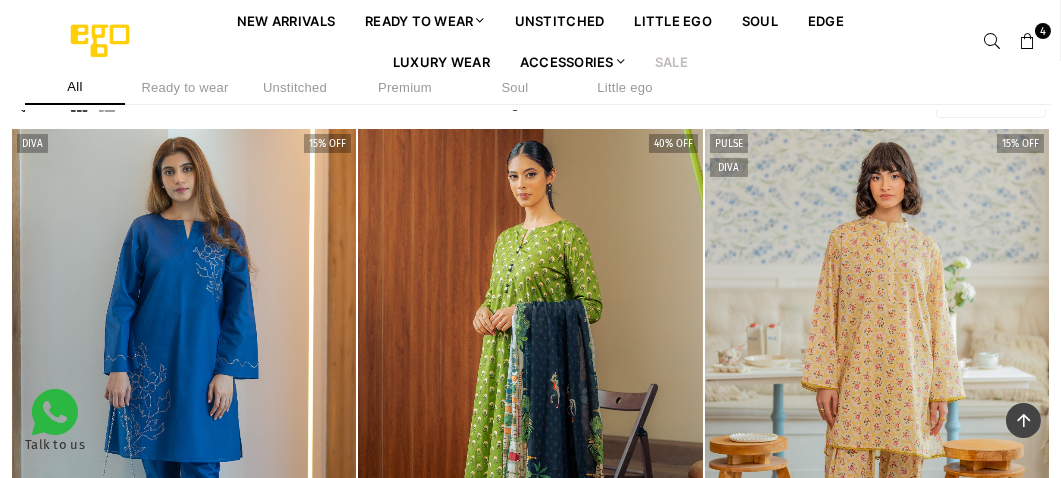 scroll, scrollTop: 318, scrollLeft: 0, axis: vertical 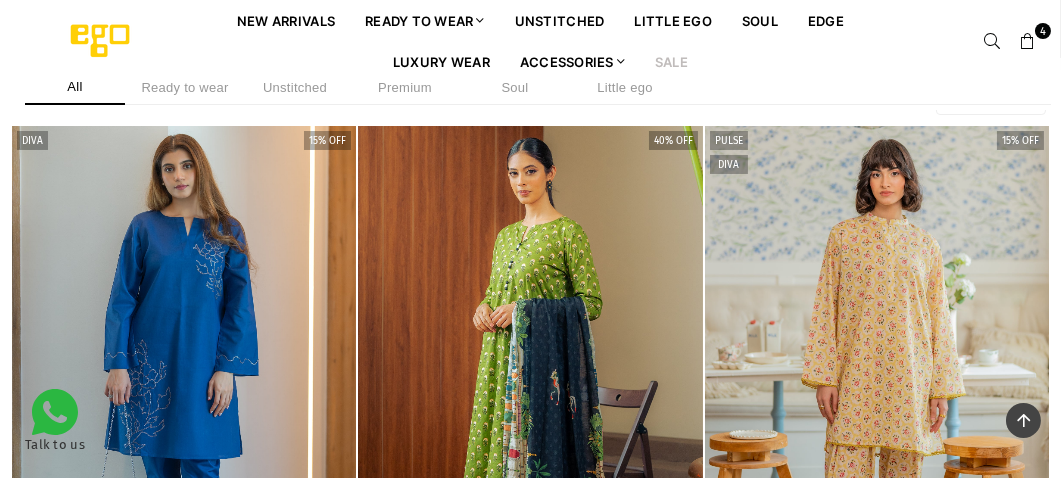 click on "Unstitched" at bounding box center [295, 87] 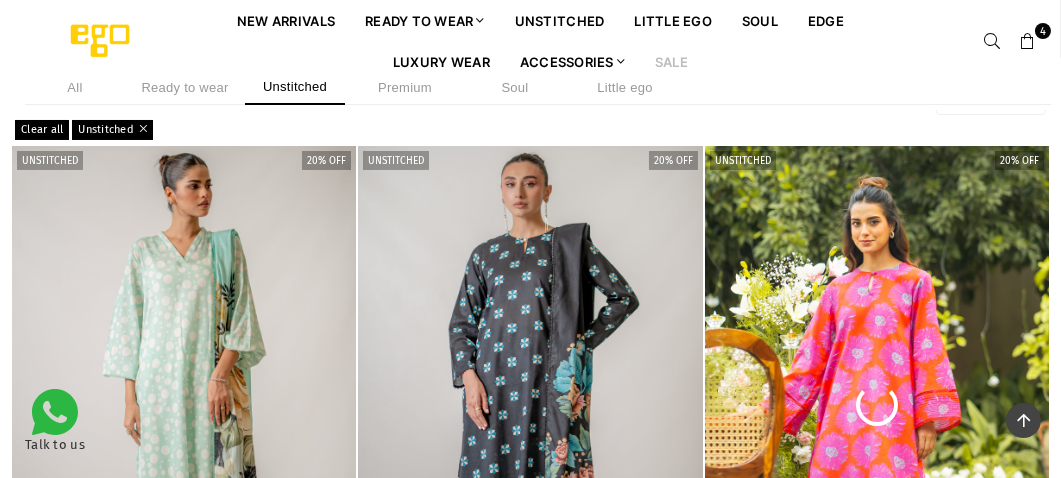 click on "Sale" at bounding box center [671, 61] 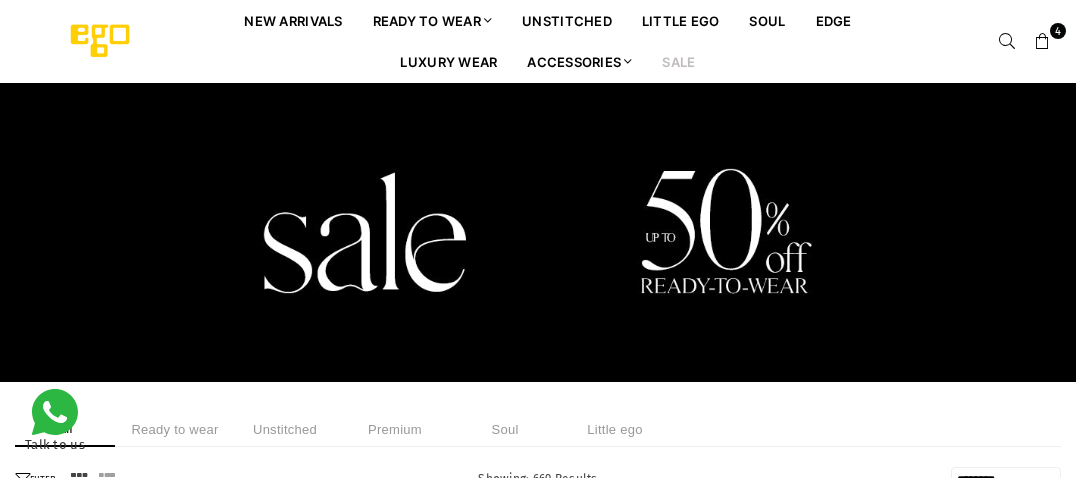 select on "******" 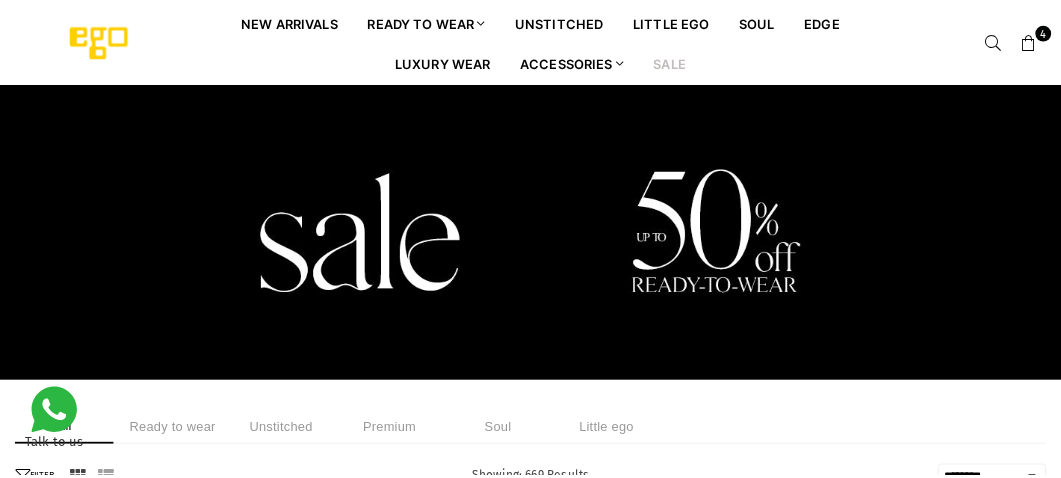 scroll, scrollTop: 0, scrollLeft: 0, axis: both 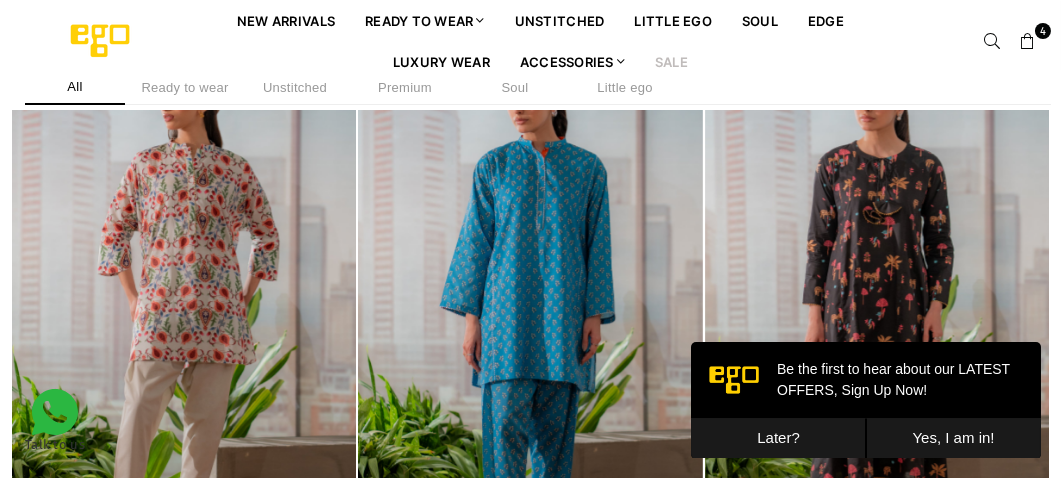 click on "Unstitched" at bounding box center (295, 87) 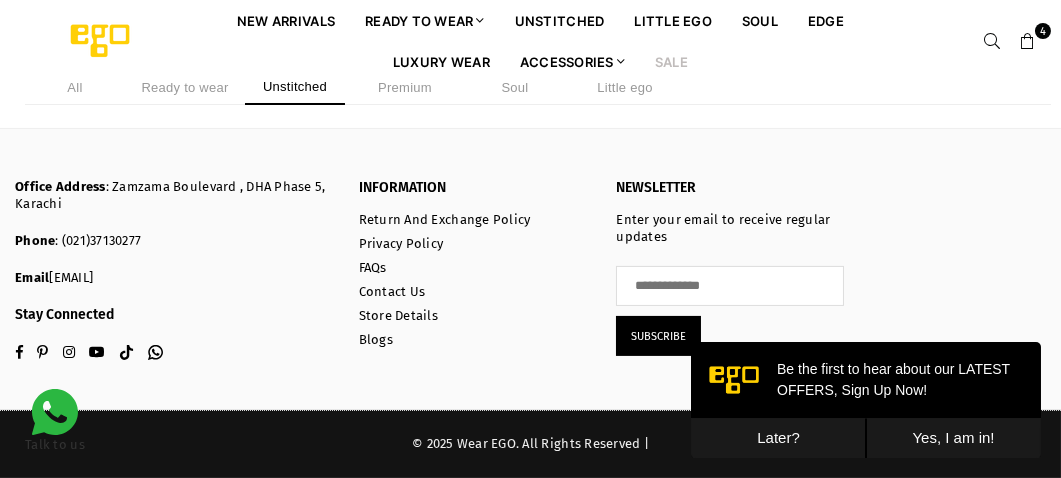scroll, scrollTop: 2173, scrollLeft: 0, axis: vertical 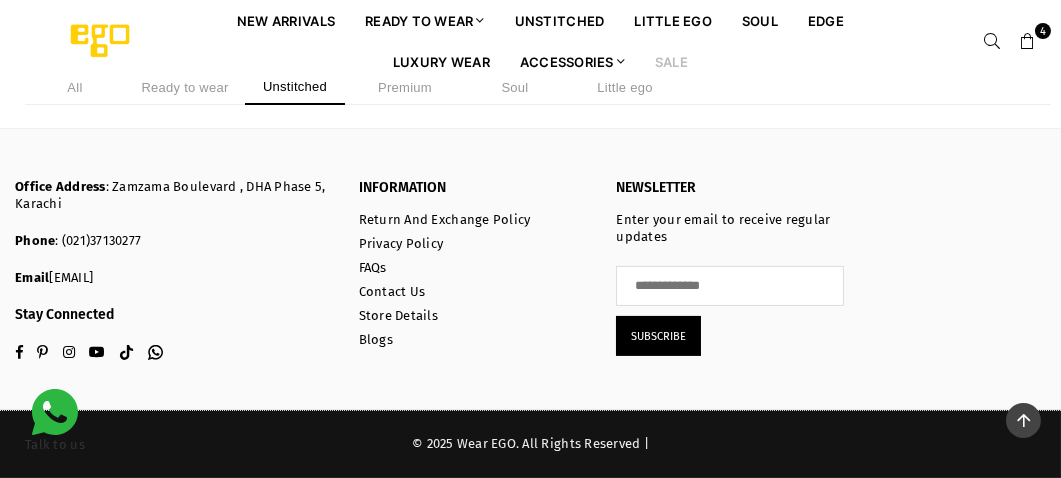 click on "4" at bounding box center (961, 41) 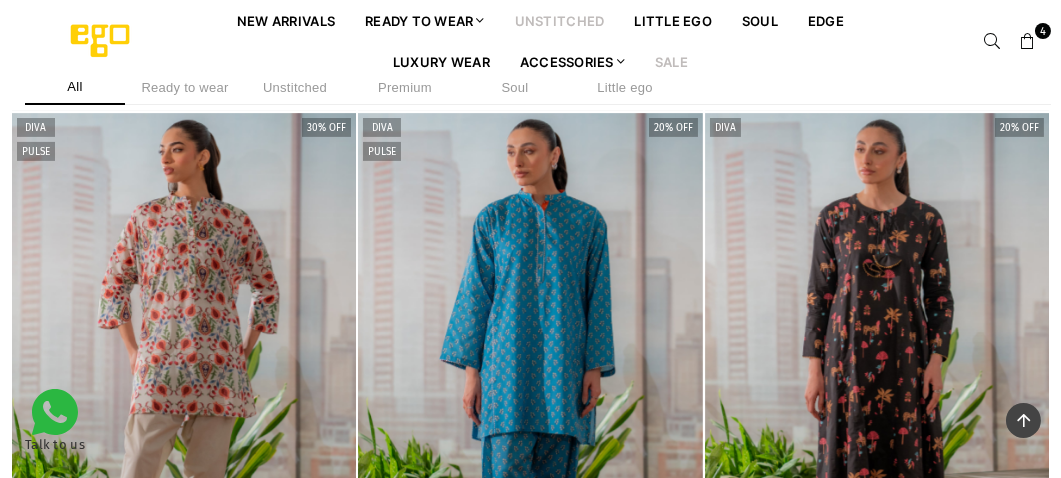 scroll, scrollTop: 1476, scrollLeft: 0, axis: vertical 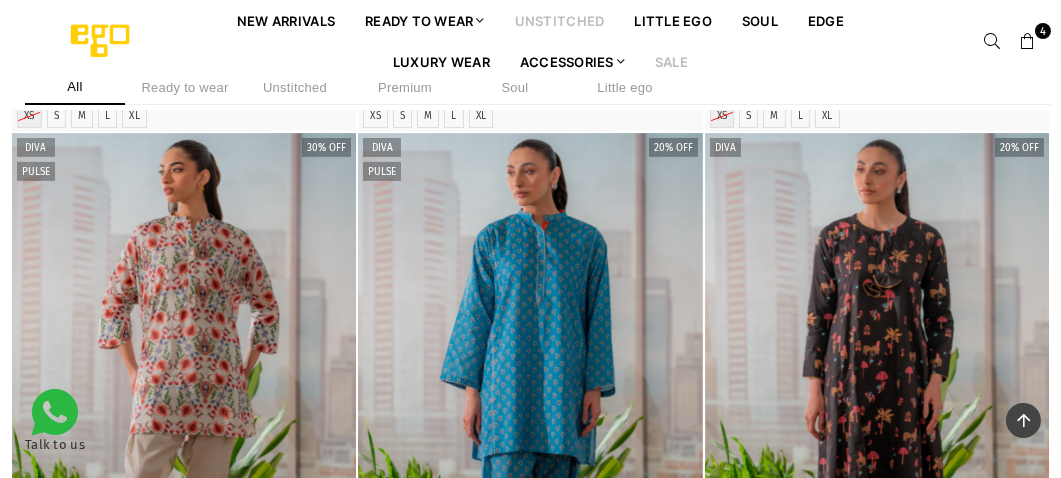 click on "unstitched" at bounding box center [560, 20] 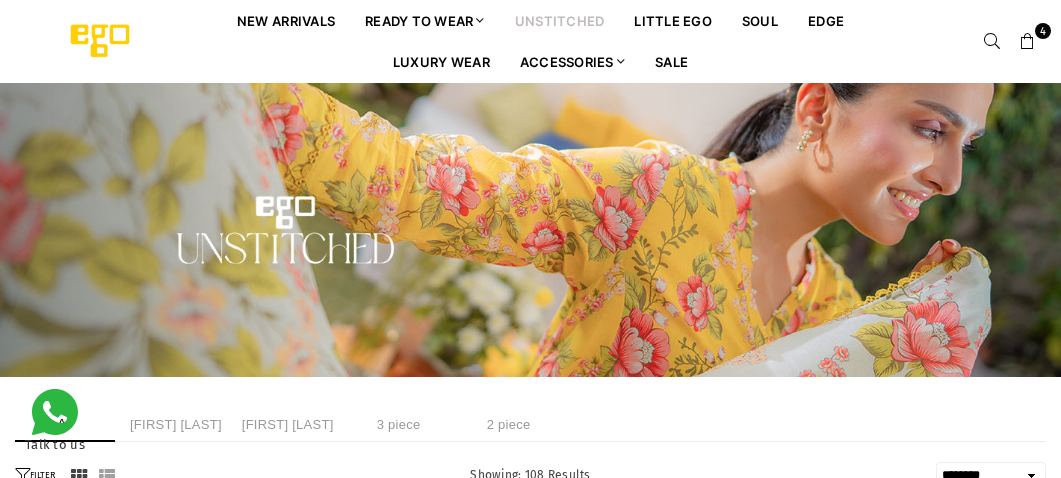 select on "******" 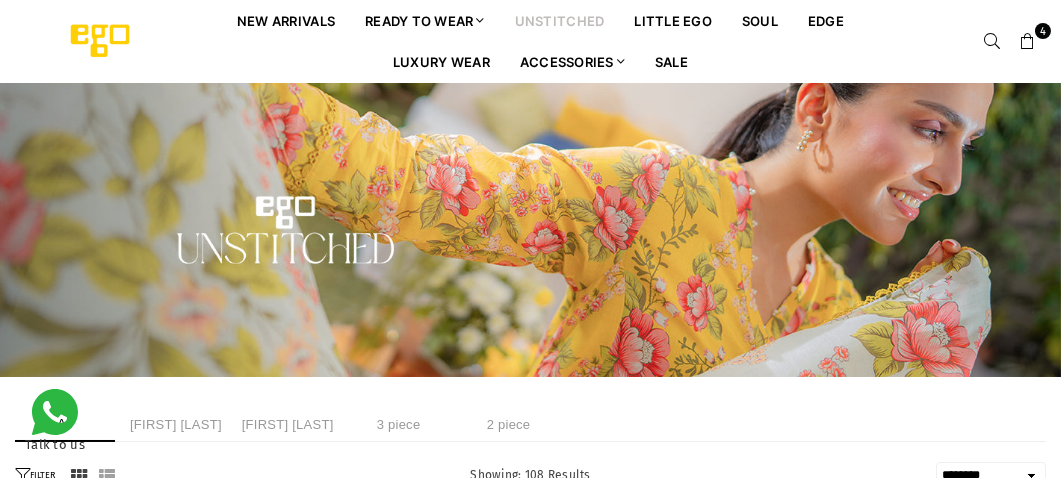 scroll, scrollTop: 0, scrollLeft: 0, axis: both 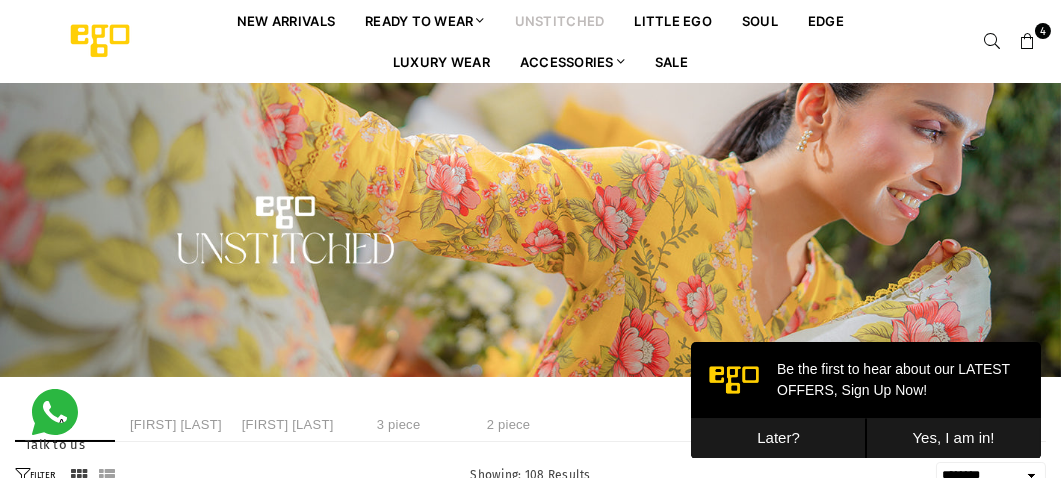 click on "Later?" at bounding box center [777, 437] 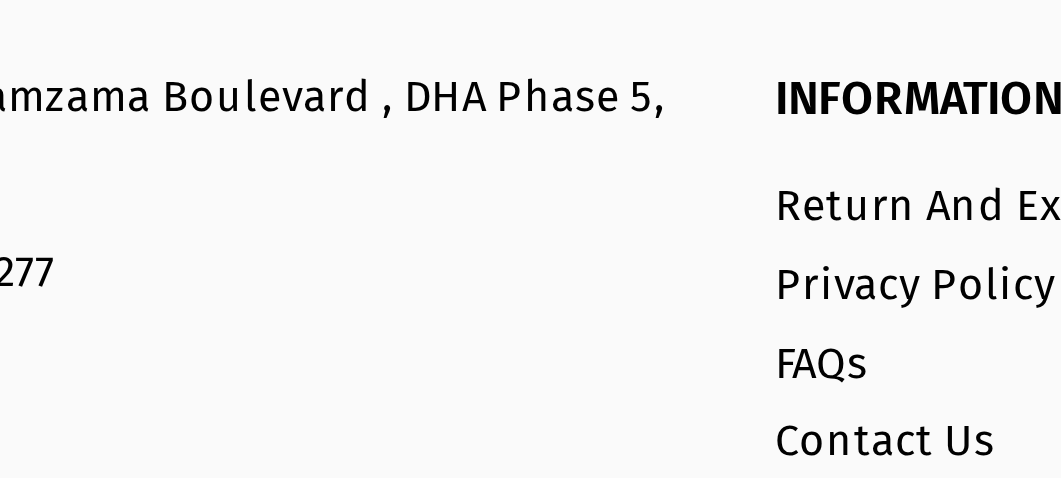 scroll, scrollTop: 11364, scrollLeft: 0, axis: vertical 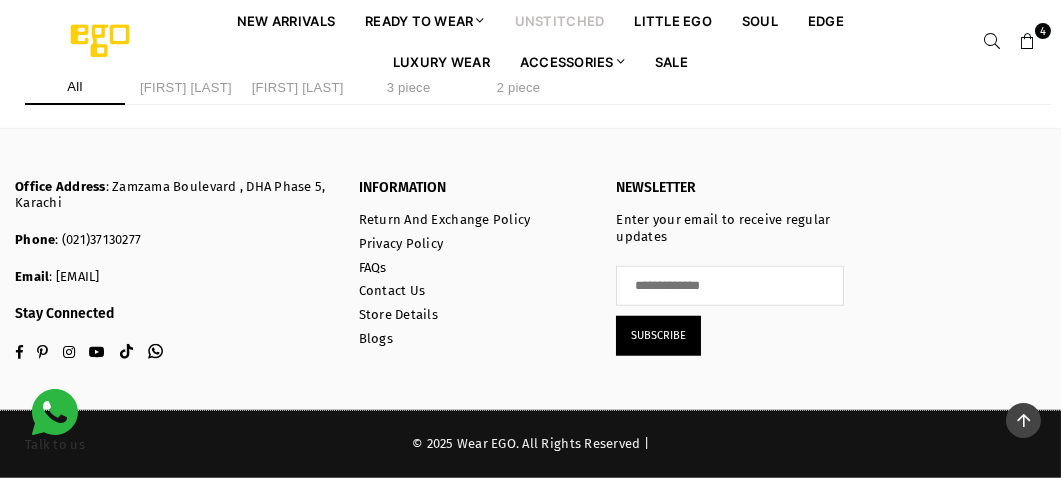 drag, startPoint x: 239, startPoint y: 172, endPoint x: 8, endPoint y: 64, distance: 255 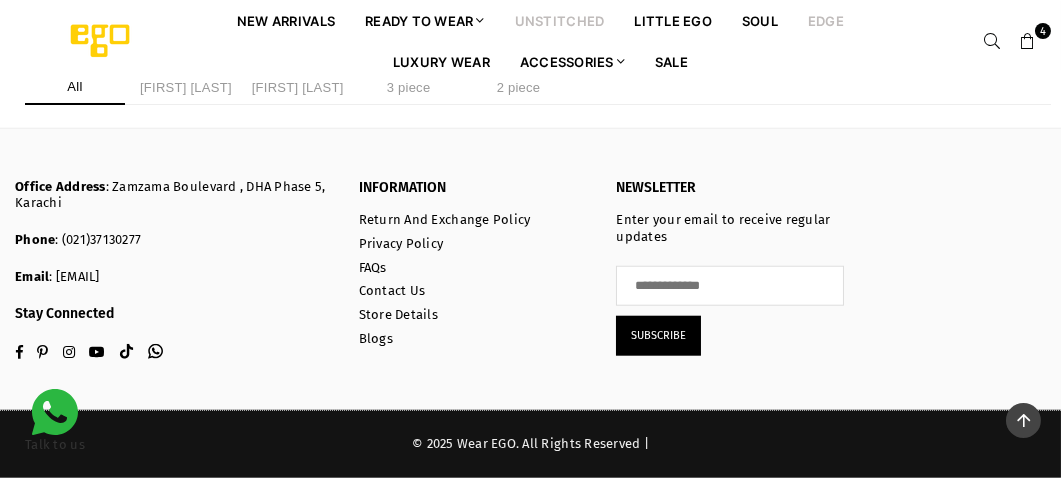 scroll, scrollTop: 18122, scrollLeft: 0, axis: vertical 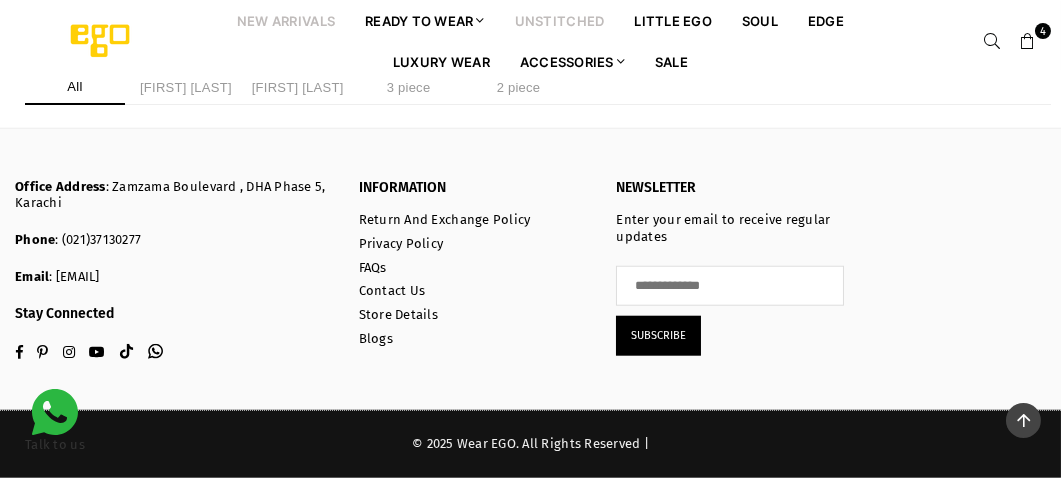 click on "New Arrivals" at bounding box center [286, 20] 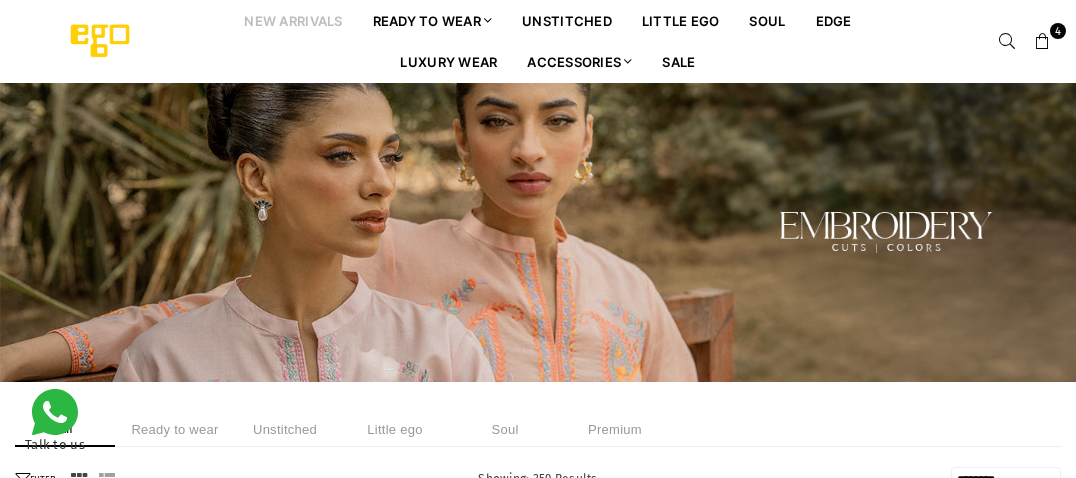 select on "******" 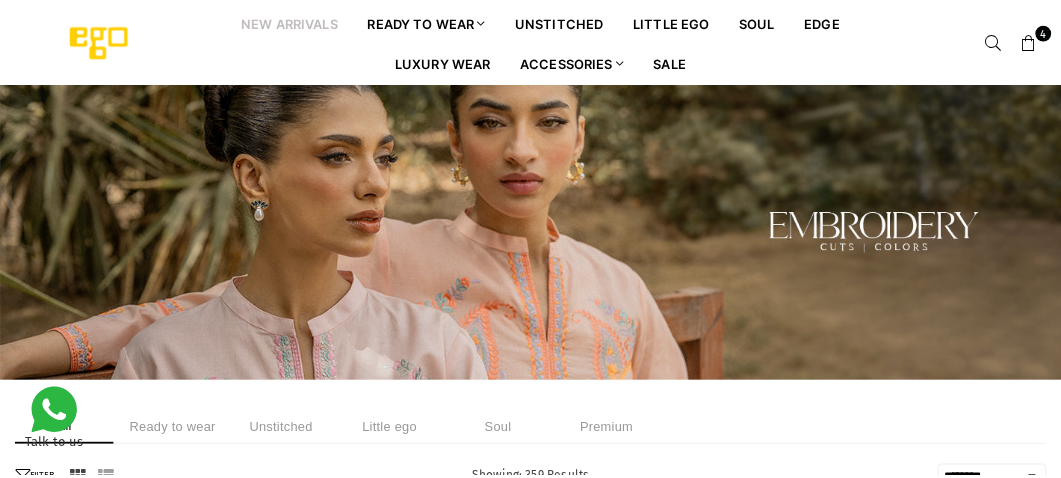 scroll, scrollTop: 0, scrollLeft: 0, axis: both 